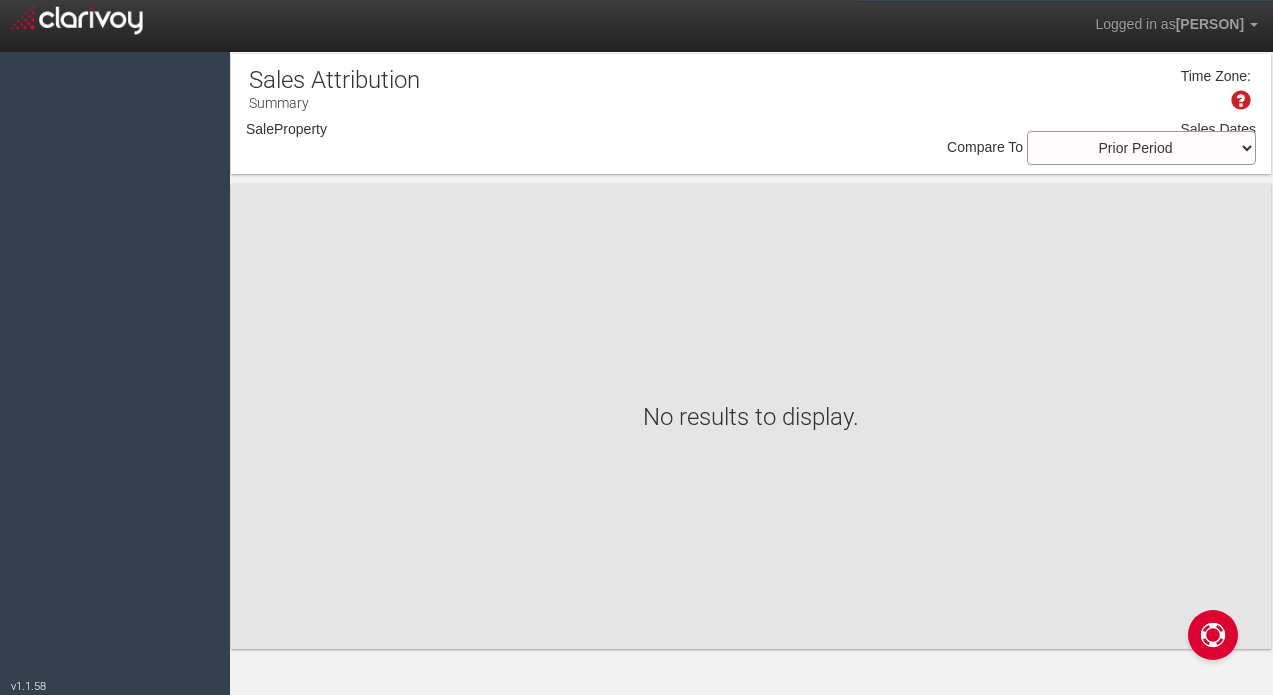 scroll, scrollTop: 0, scrollLeft: 0, axis: both 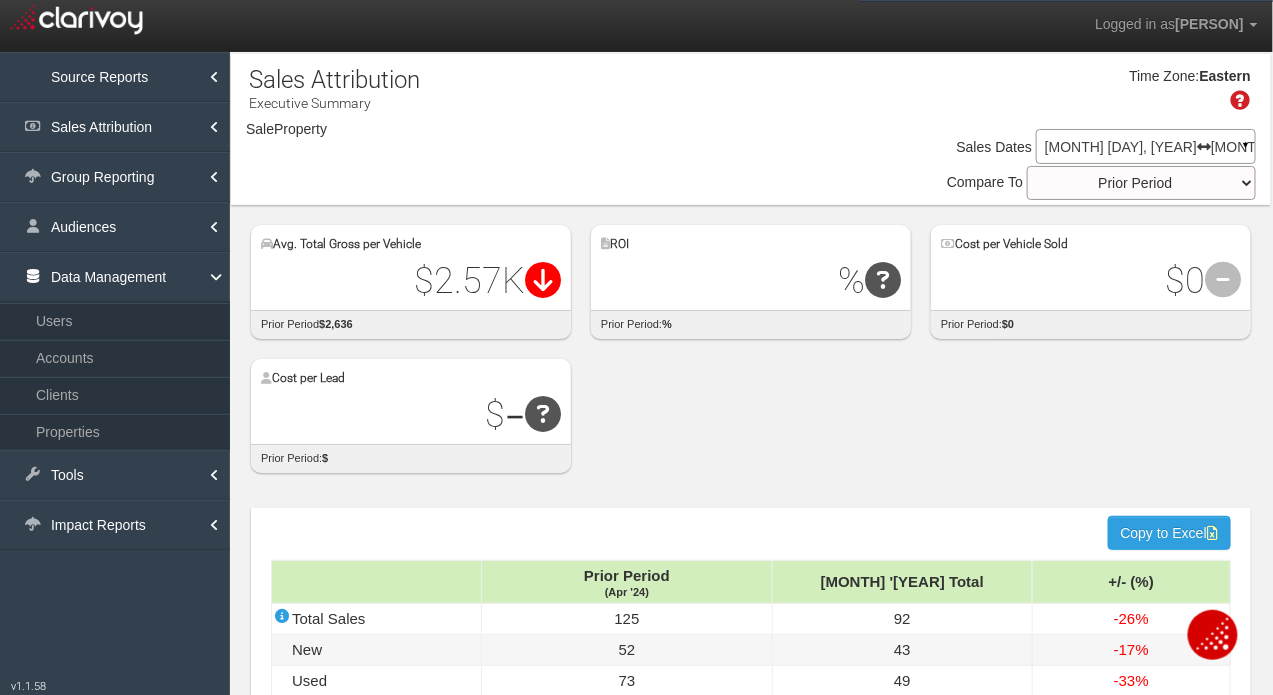 select on "object:2181" 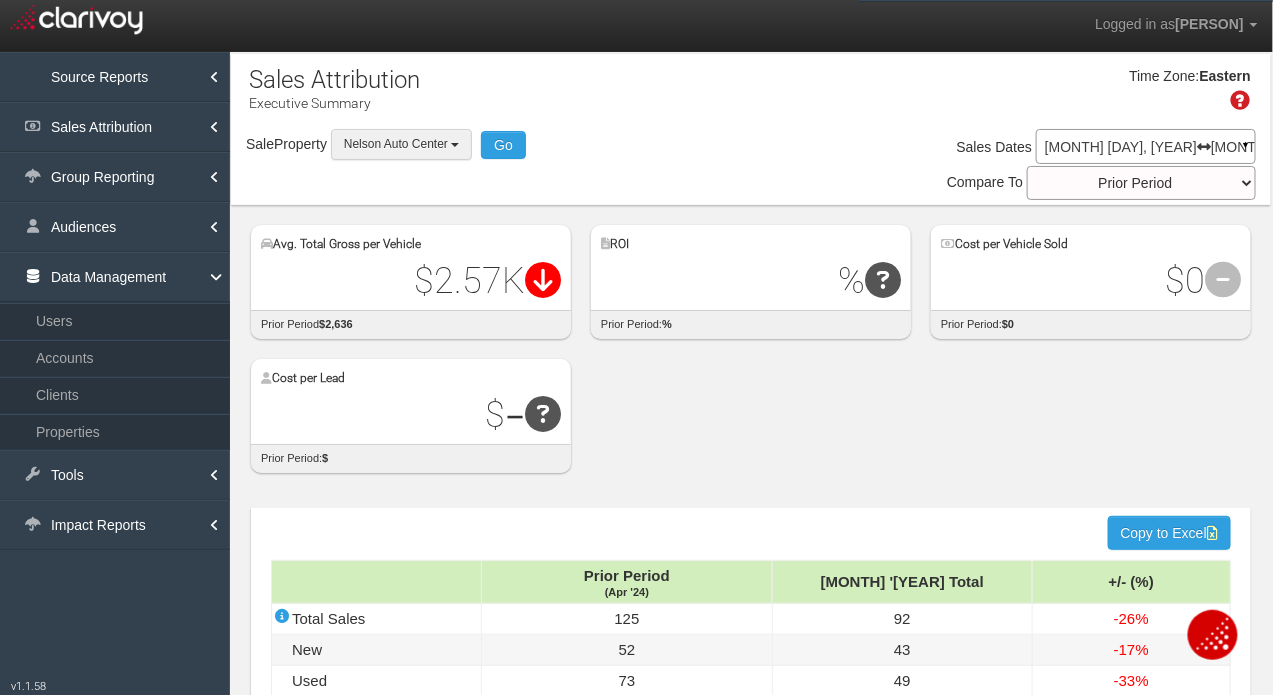 click on "Nelson Auto Center" at bounding box center [396, 144] 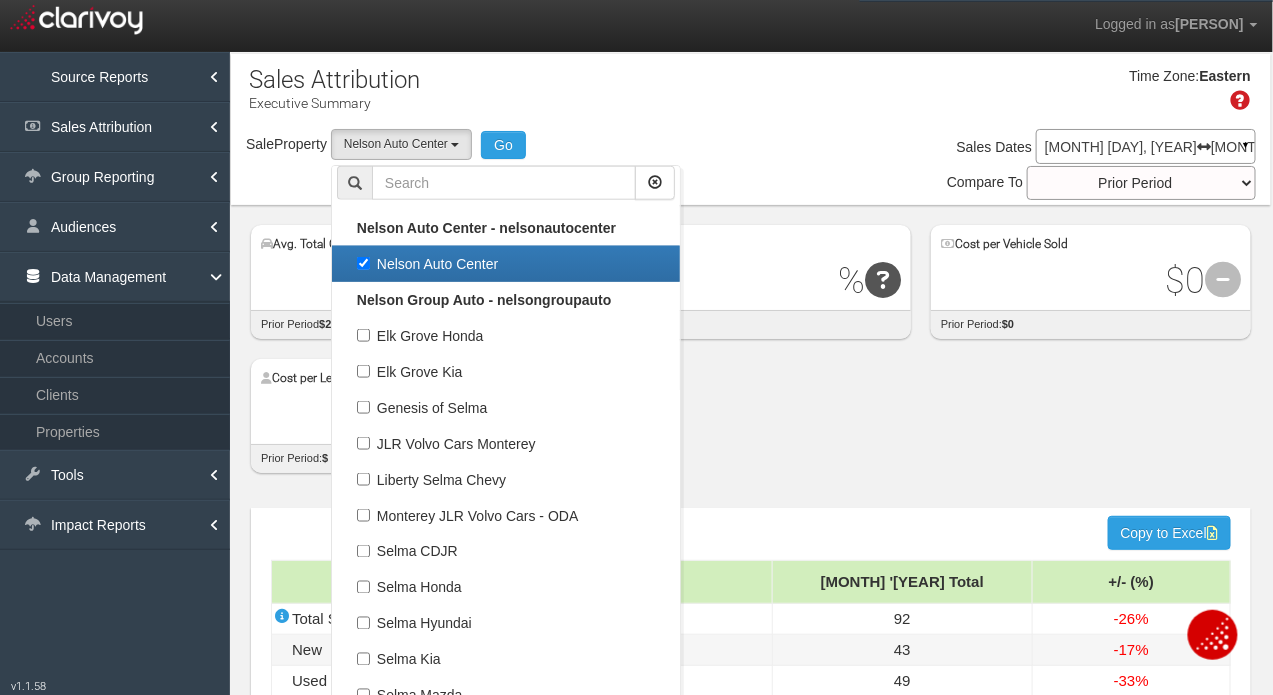 click on "Nelson Auto Center" at bounding box center [506, 264] 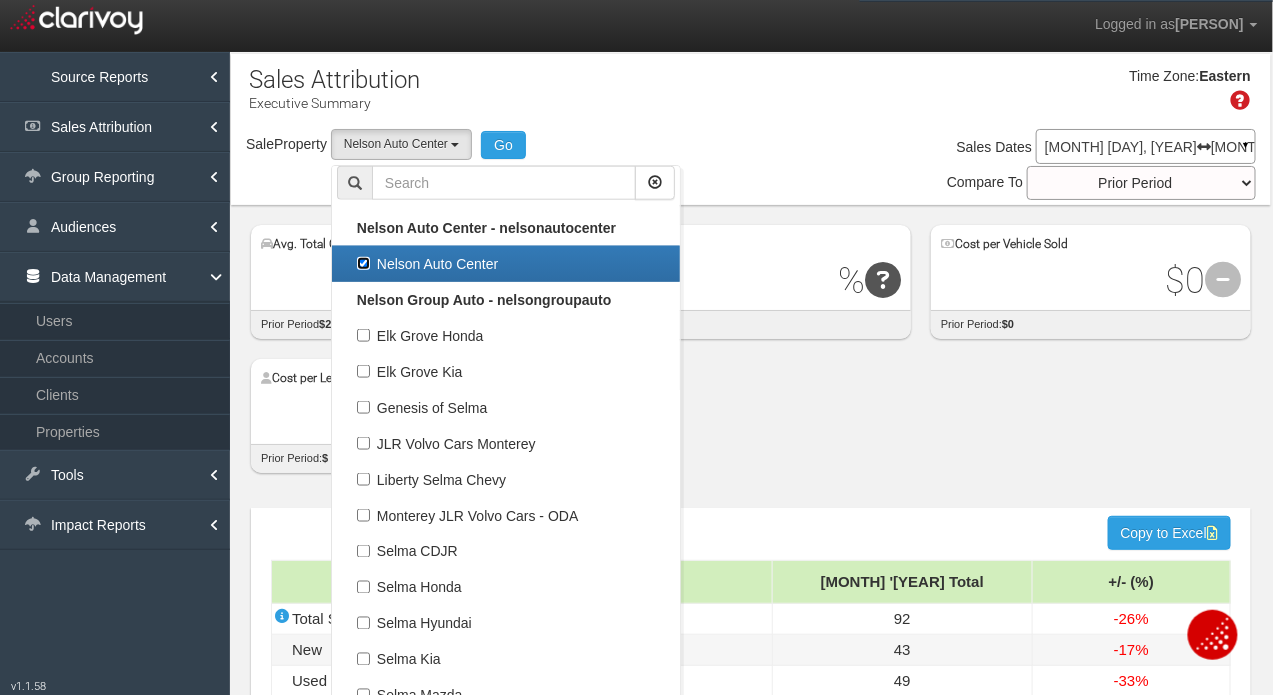 click on "Nelson Auto Center" at bounding box center (363, 263) 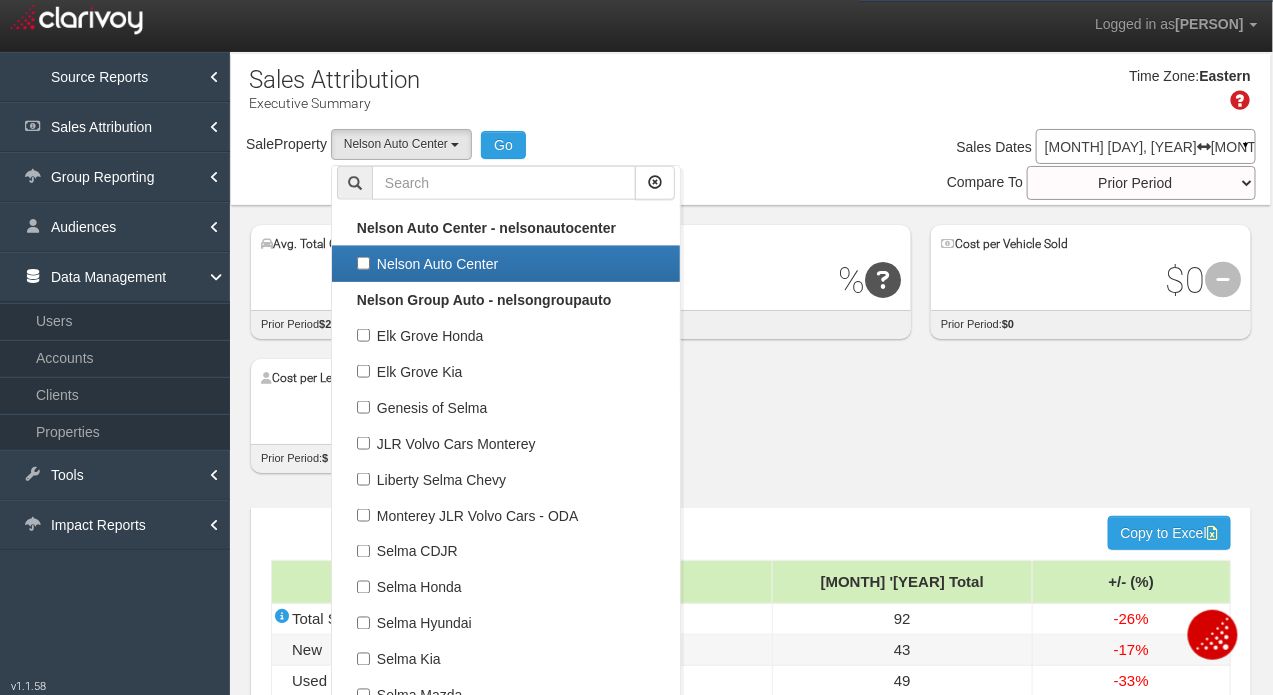 select 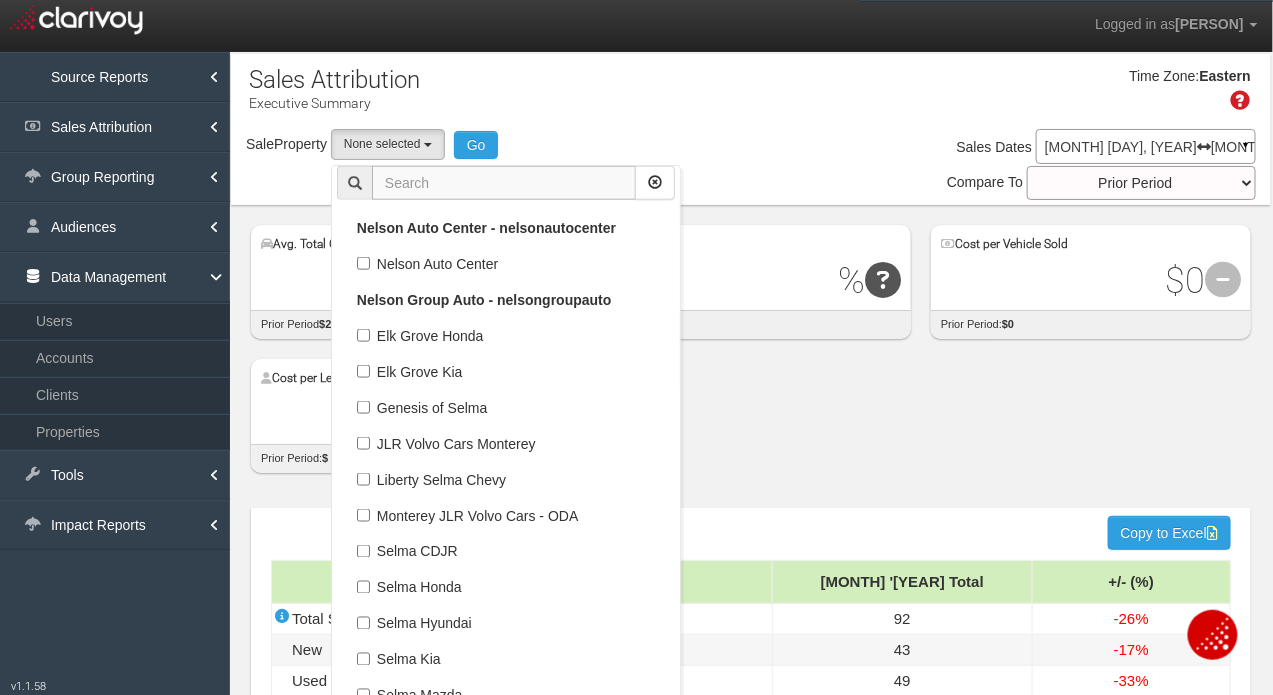 click at bounding box center [504, 183] 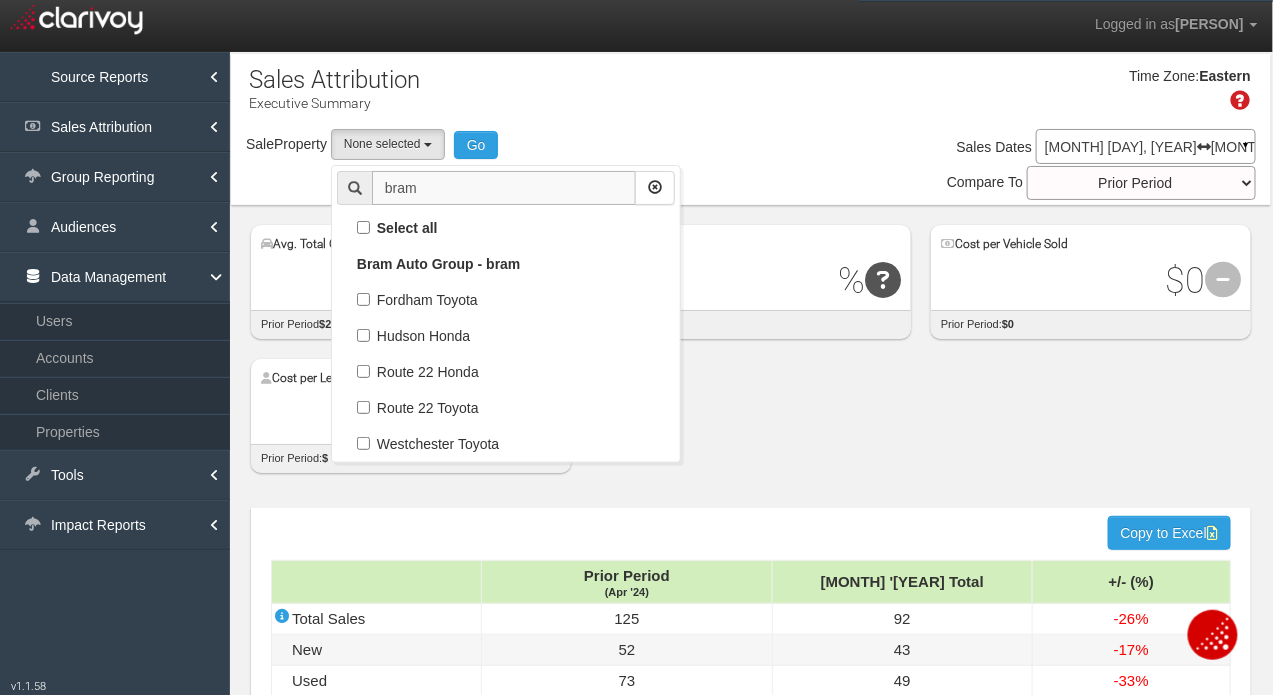 scroll, scrollTop: 0, scrollLeft: 0, axis: both 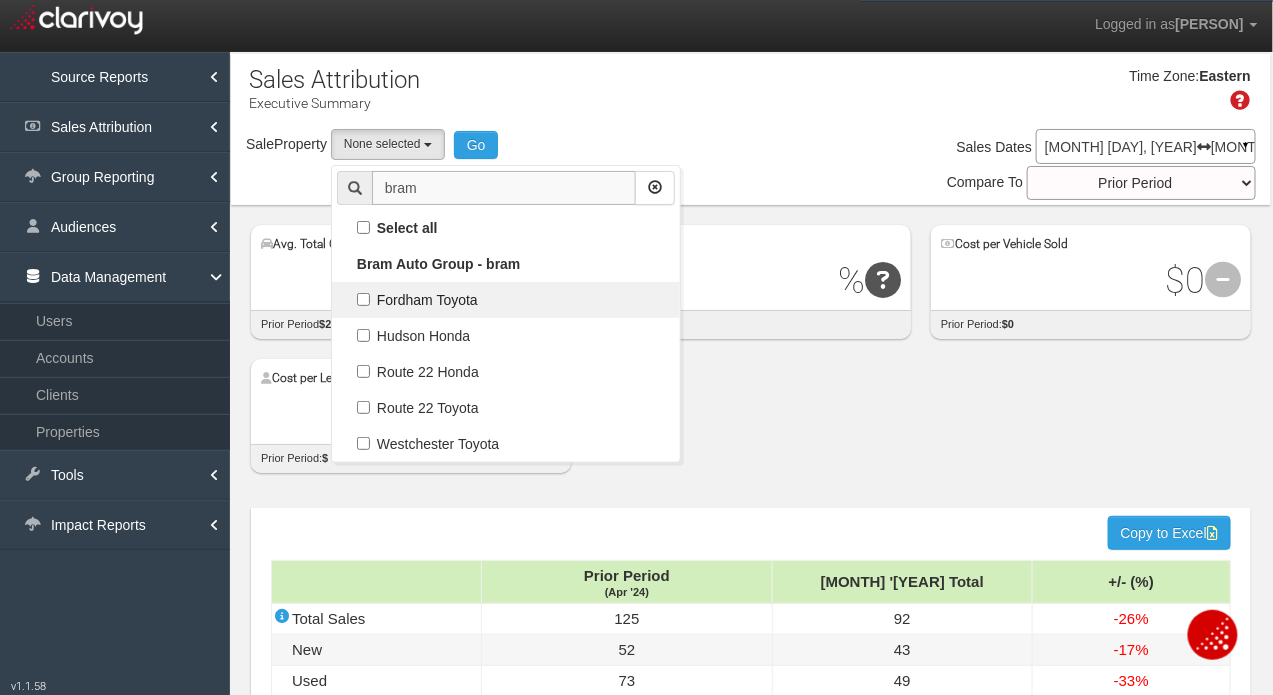 type on "bram" 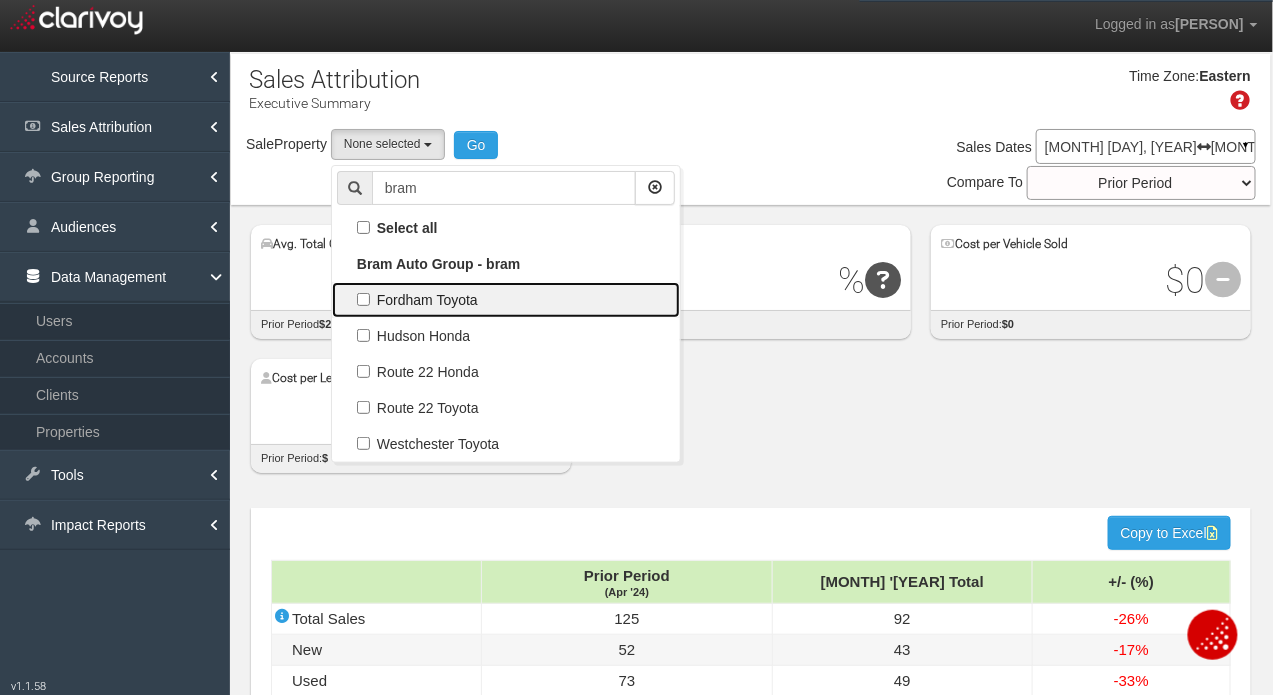 click on "Fordham Toyota" at bounding box center [506, 300] 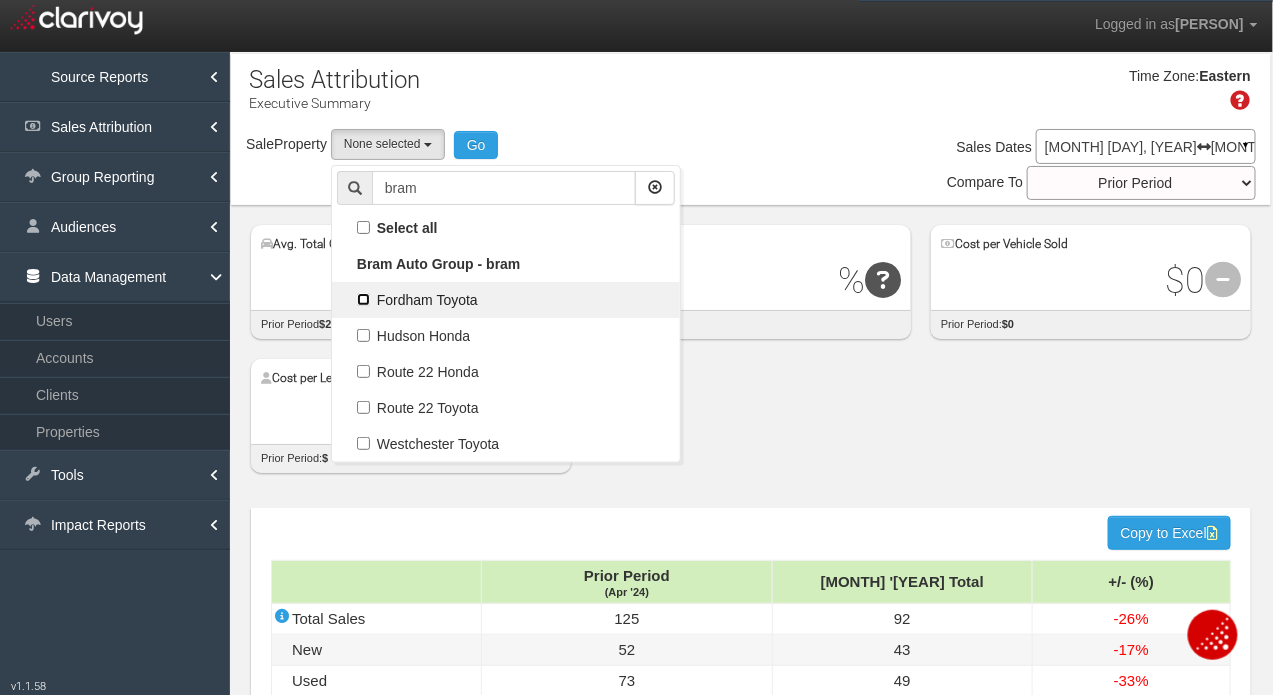 click on "Fordham Toyota" at bounding box center [363, 299] 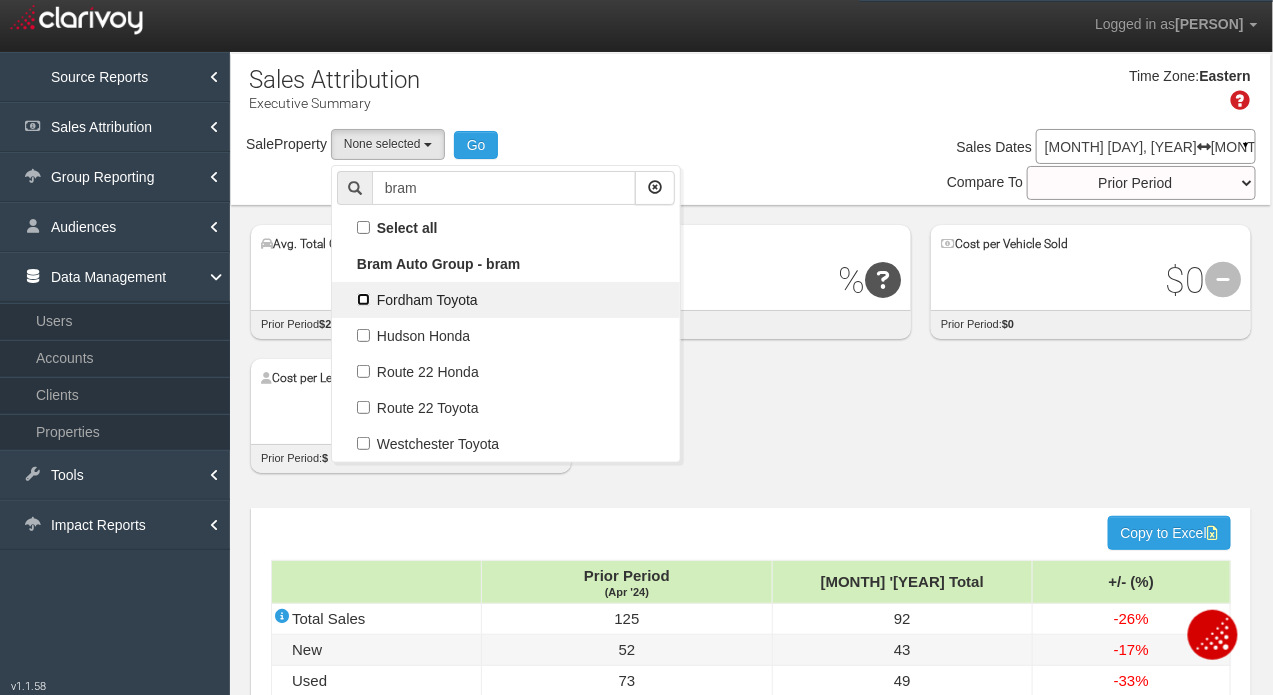 checkbox on "true" 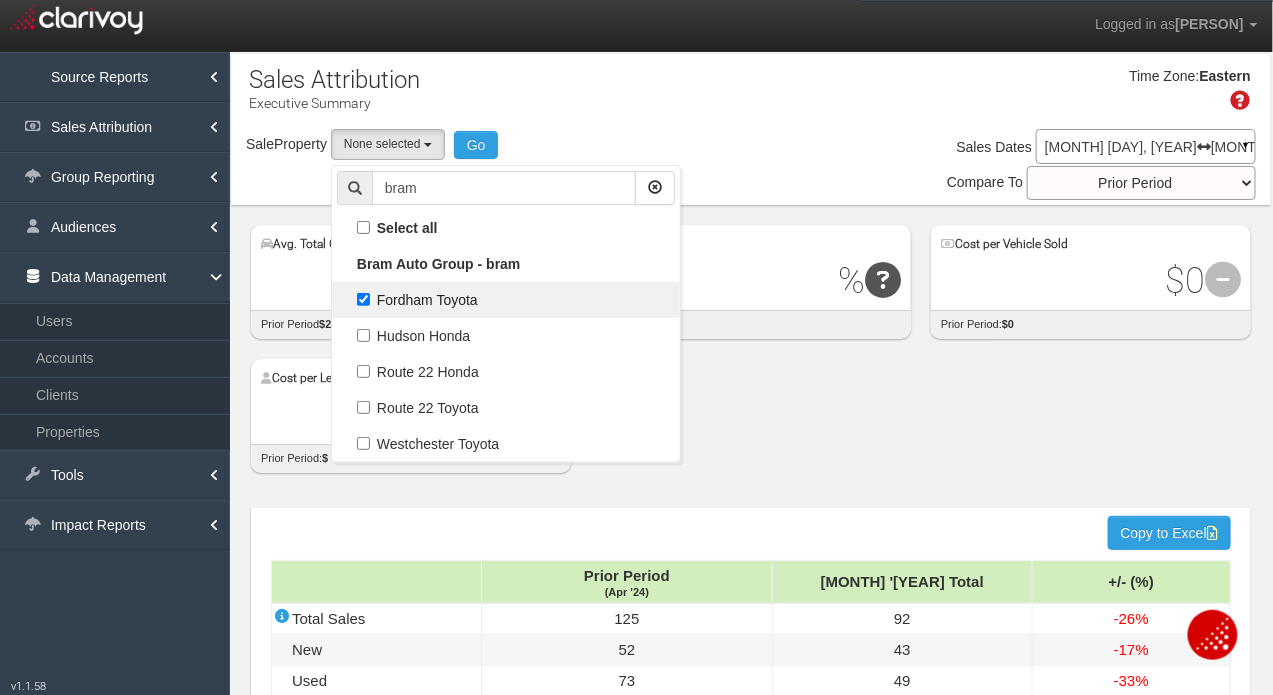 select on "object:783" 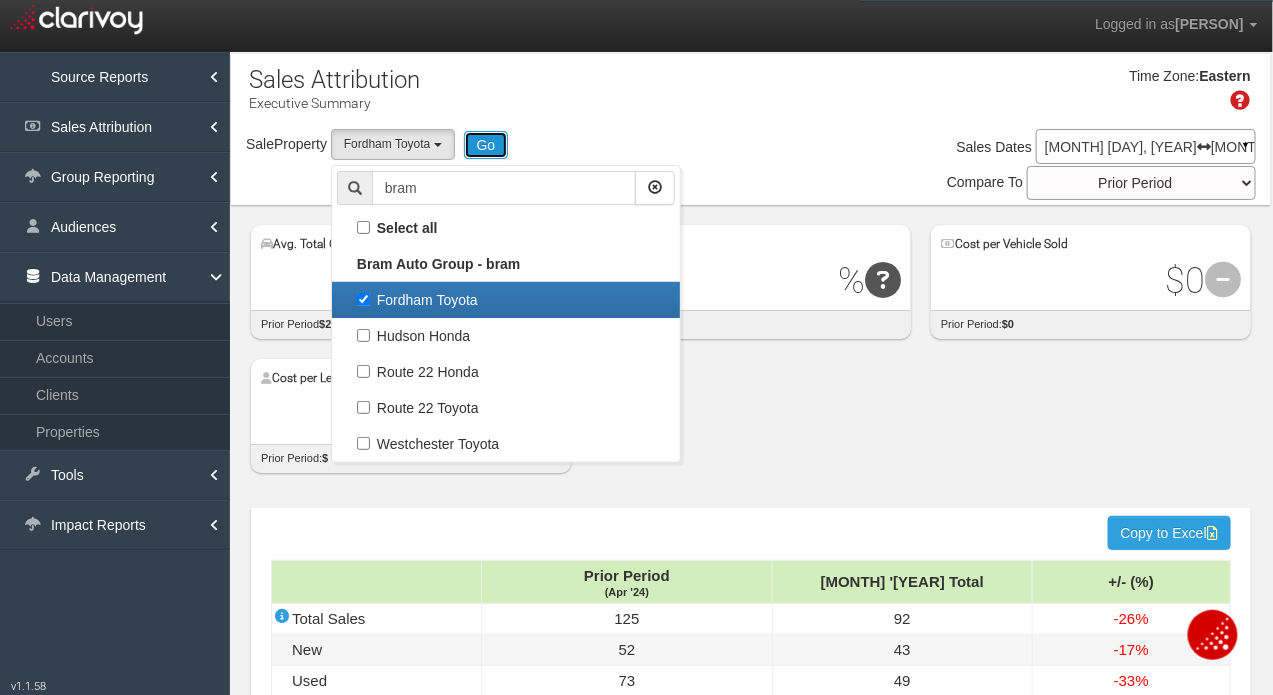 click on "Go" at bounding box center [486, 145] 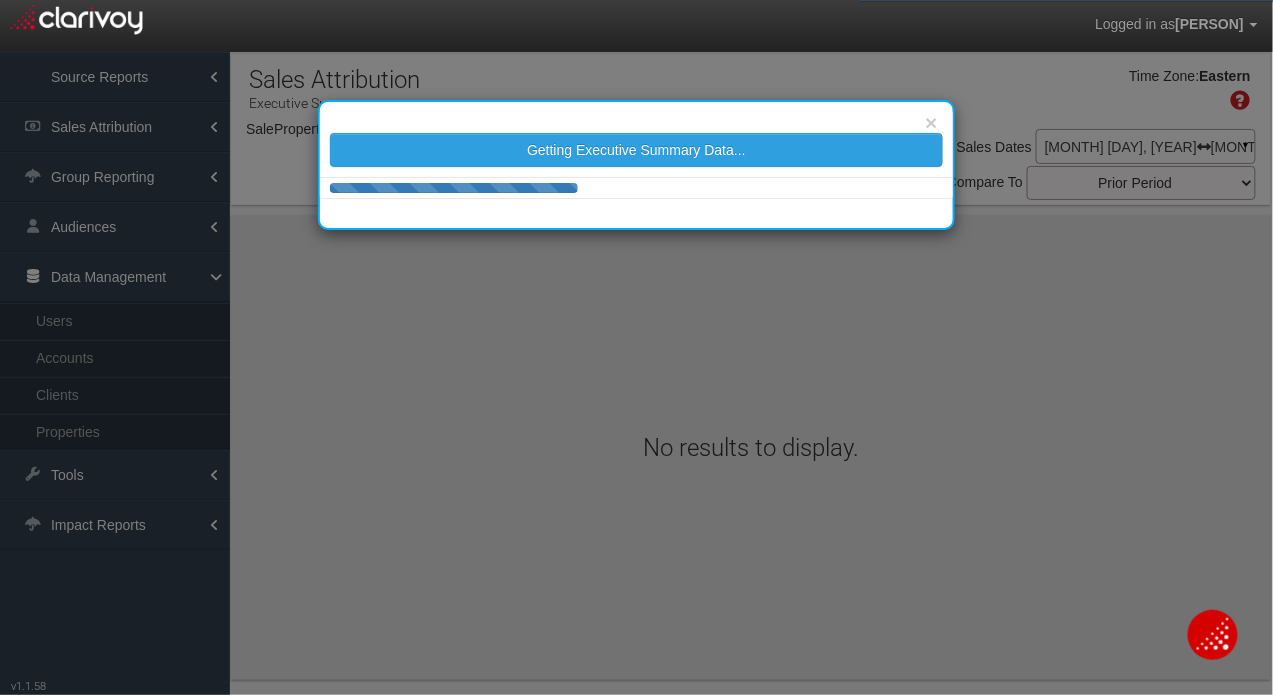 select on "object:3390" 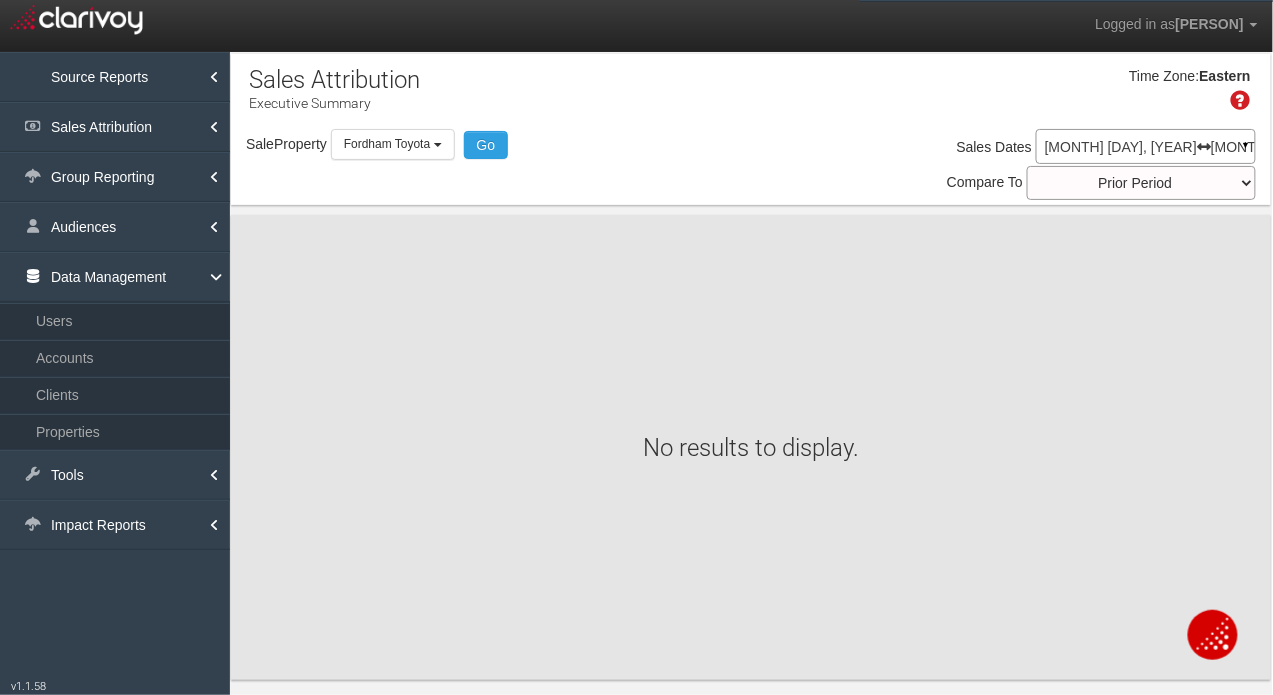 click on "[MONTH] [DAY], [YEAR]   [MONTH] [DAY], [YEAR]" at bounding box center [1146, 147] 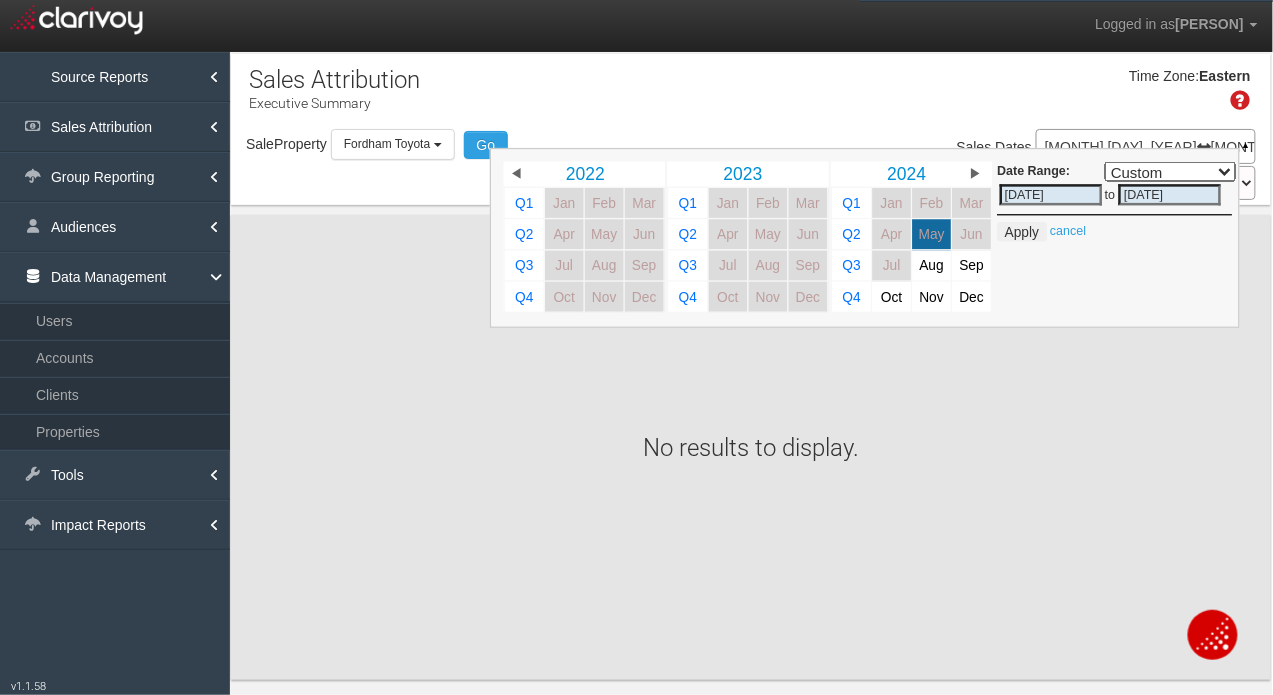 click on "▶" at bounding box center (975, 174) 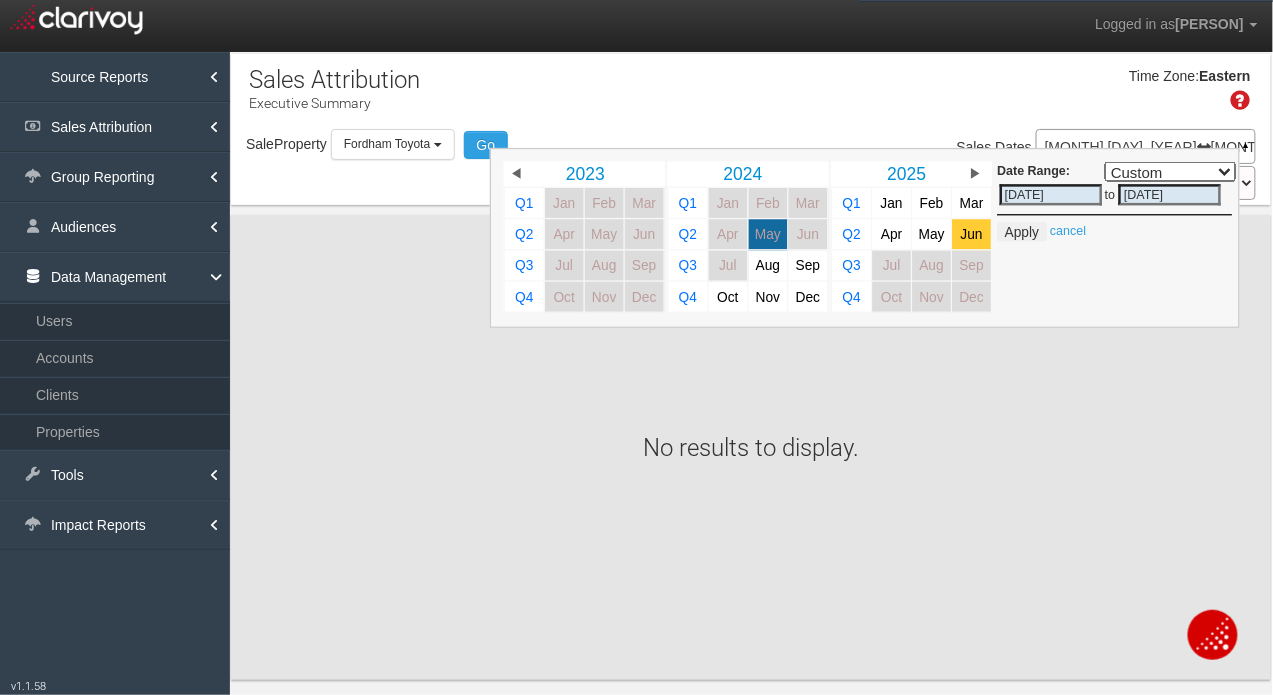 click on "Jun" at bounding box center (971, 234) 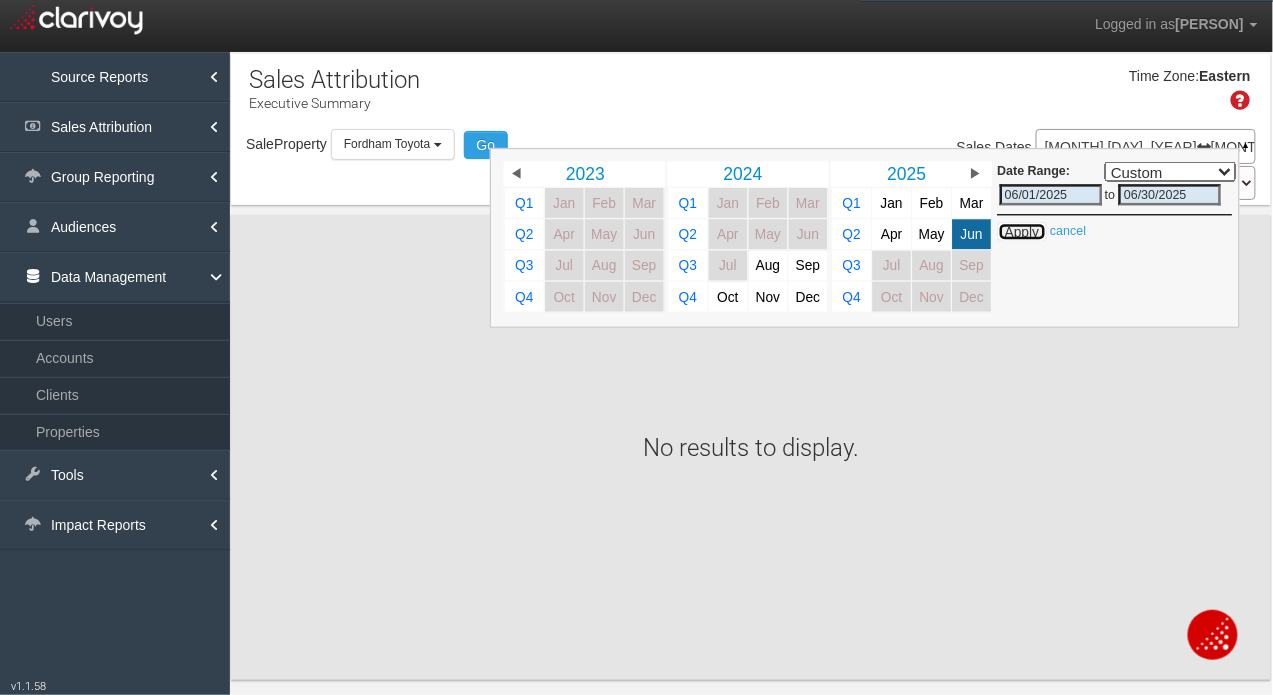 click on "Apply" at bounding box center (1021, 232) 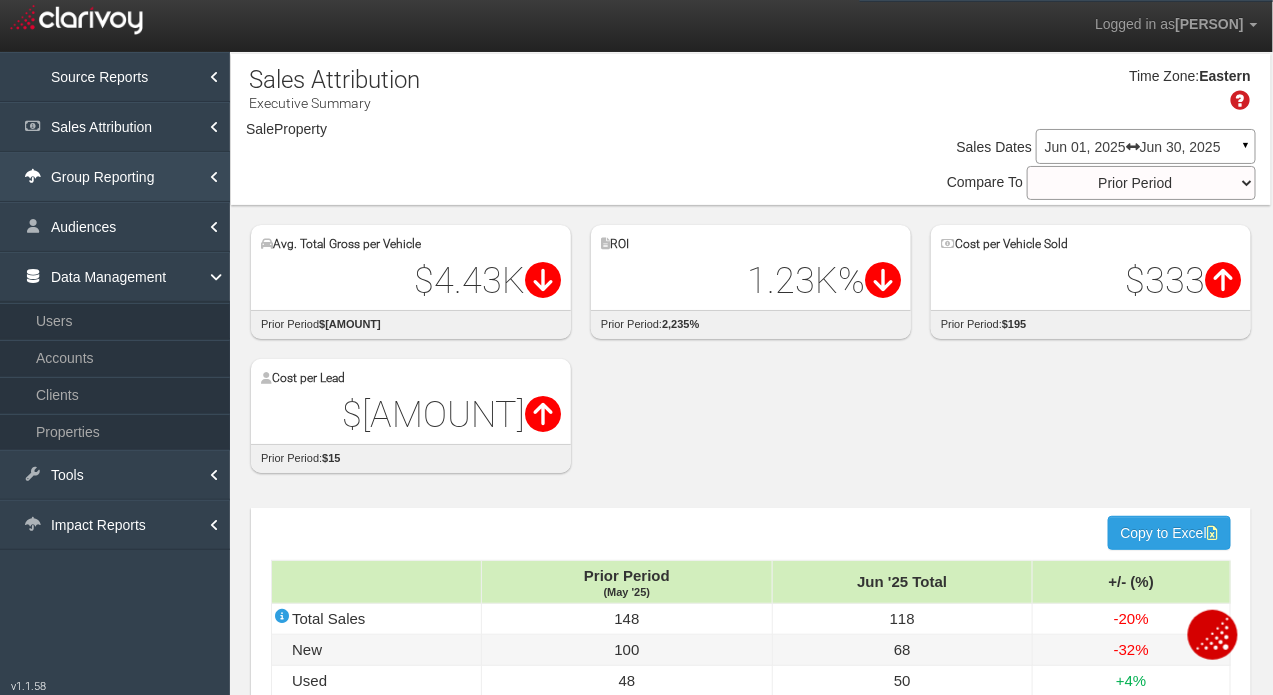 select on "object:5974" 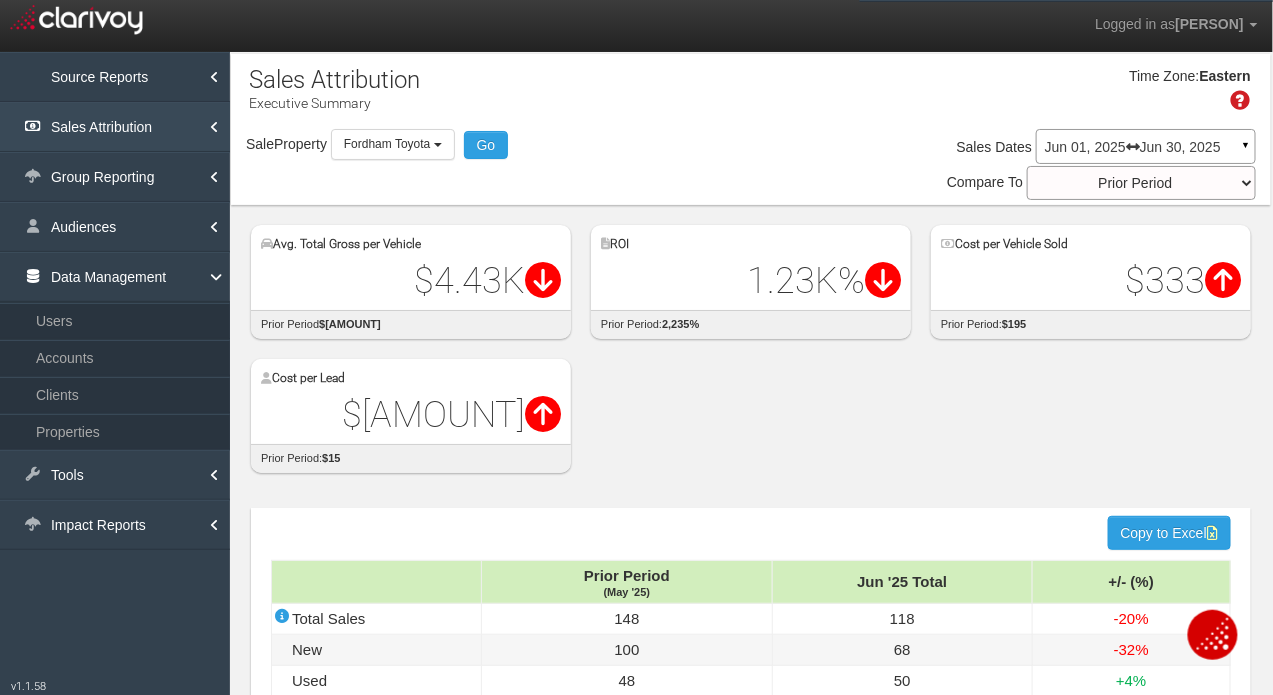 click on "Sales Attribution" at bounding box center [115, 127] 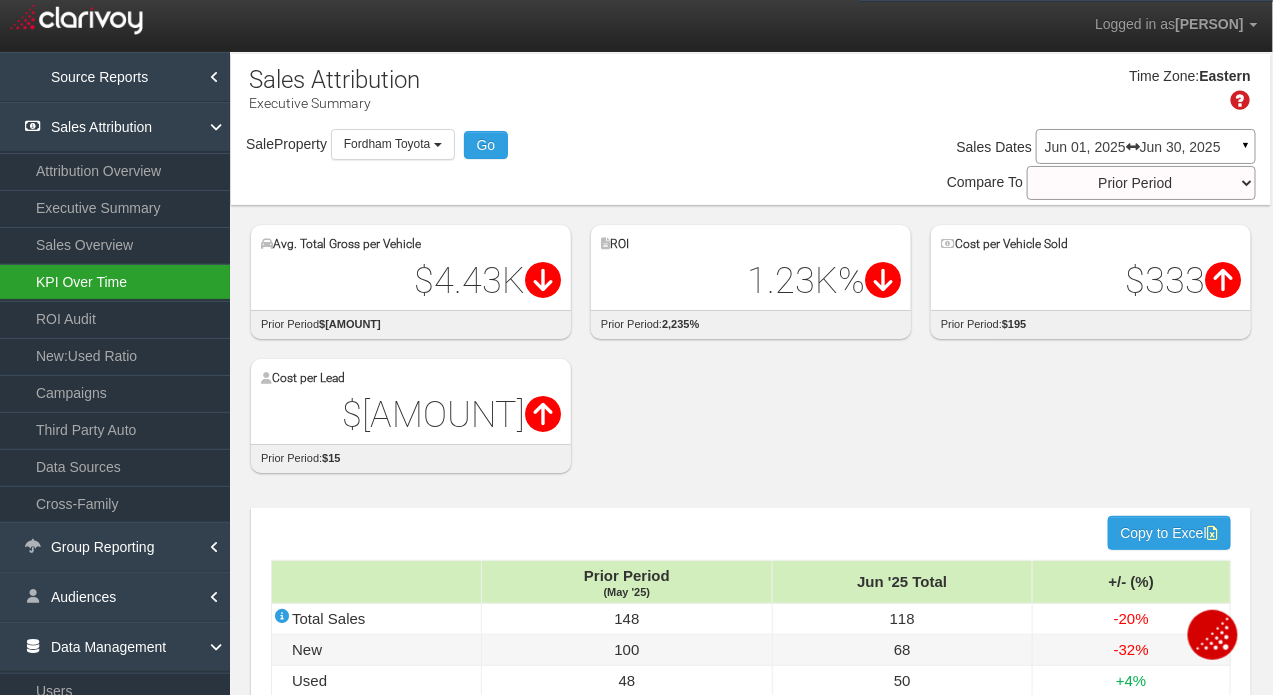 click on "KPI Over Time" at bounding box center [115, 282] 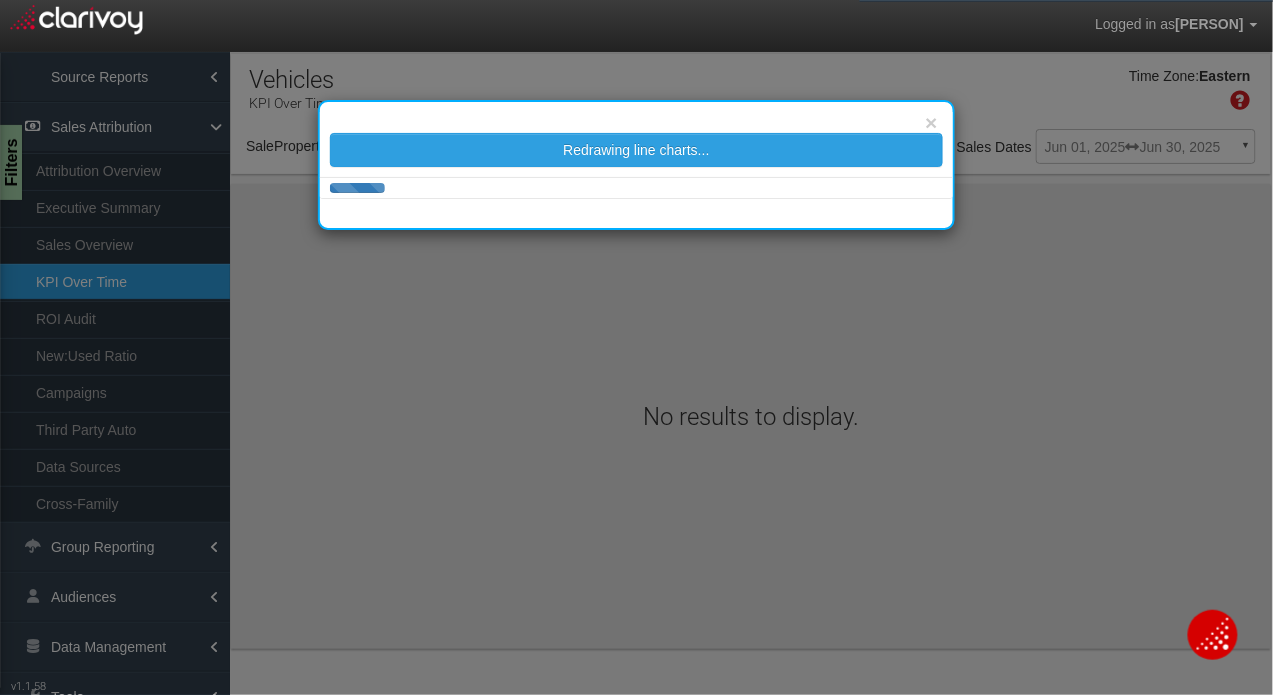 select on "object:8547" 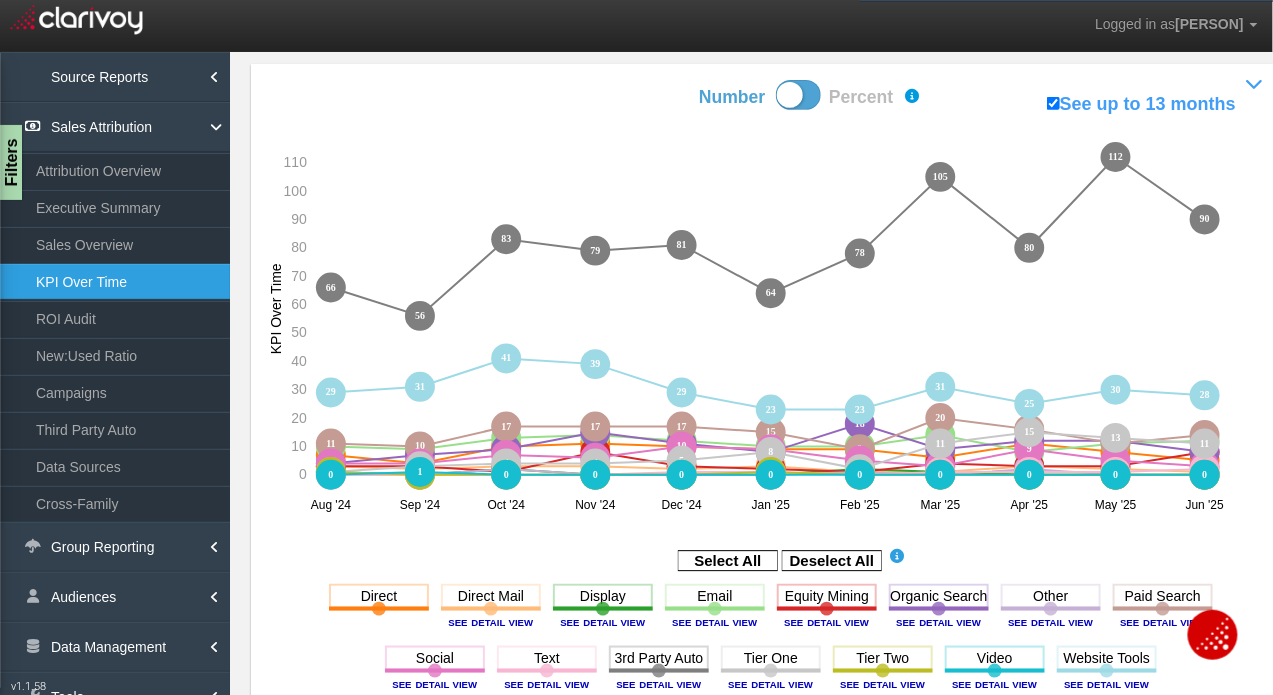 scroll, scrollTop: 217, scrollLeft: 0, axis: vertical 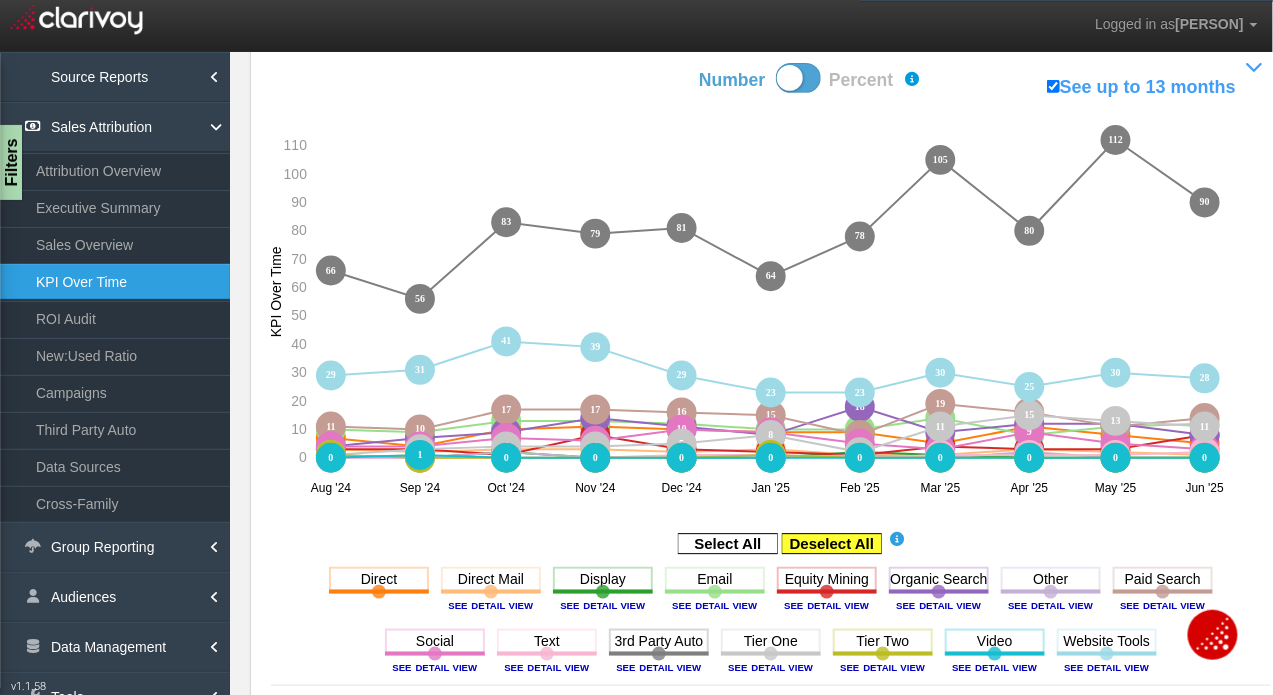 click 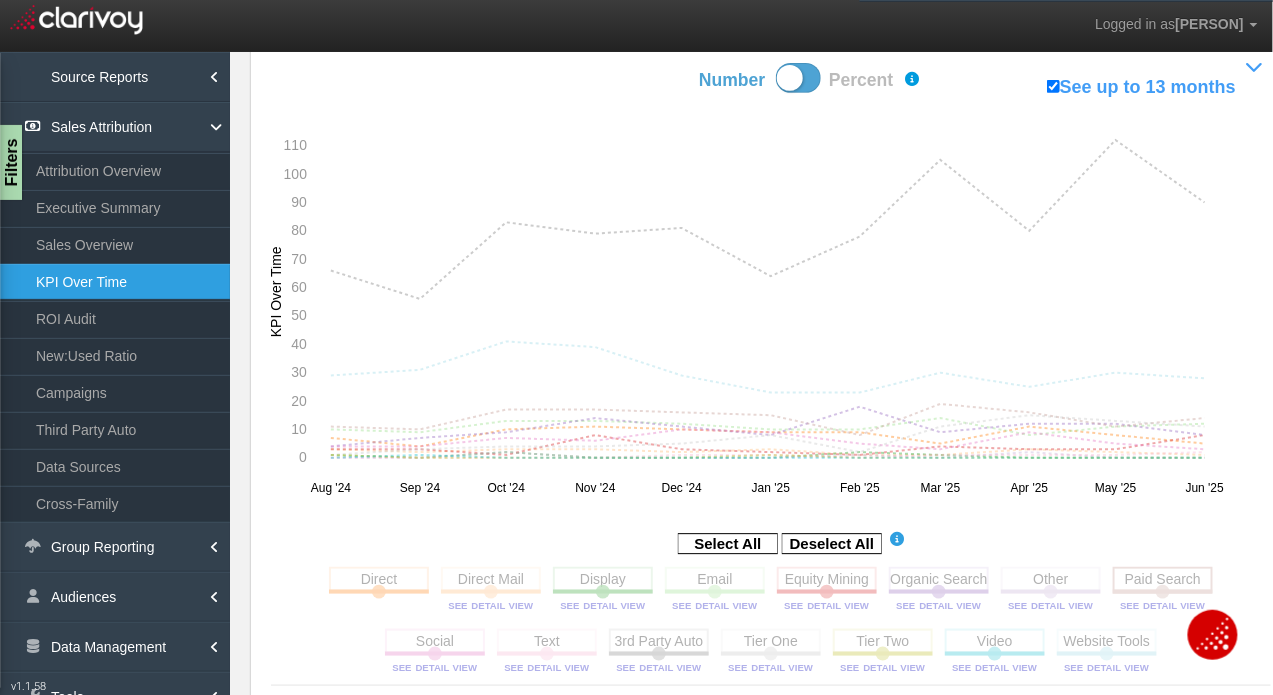 click 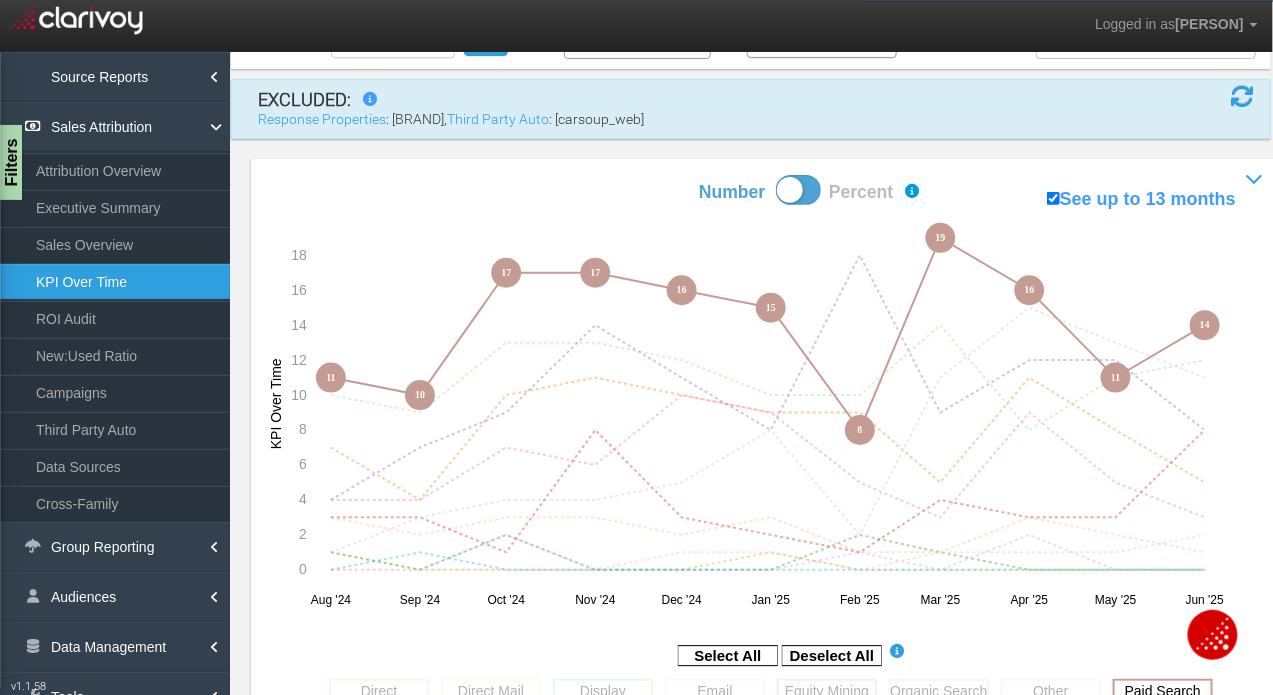 scroll, scrollTop: 0, scrollLeft: 0, axis: both 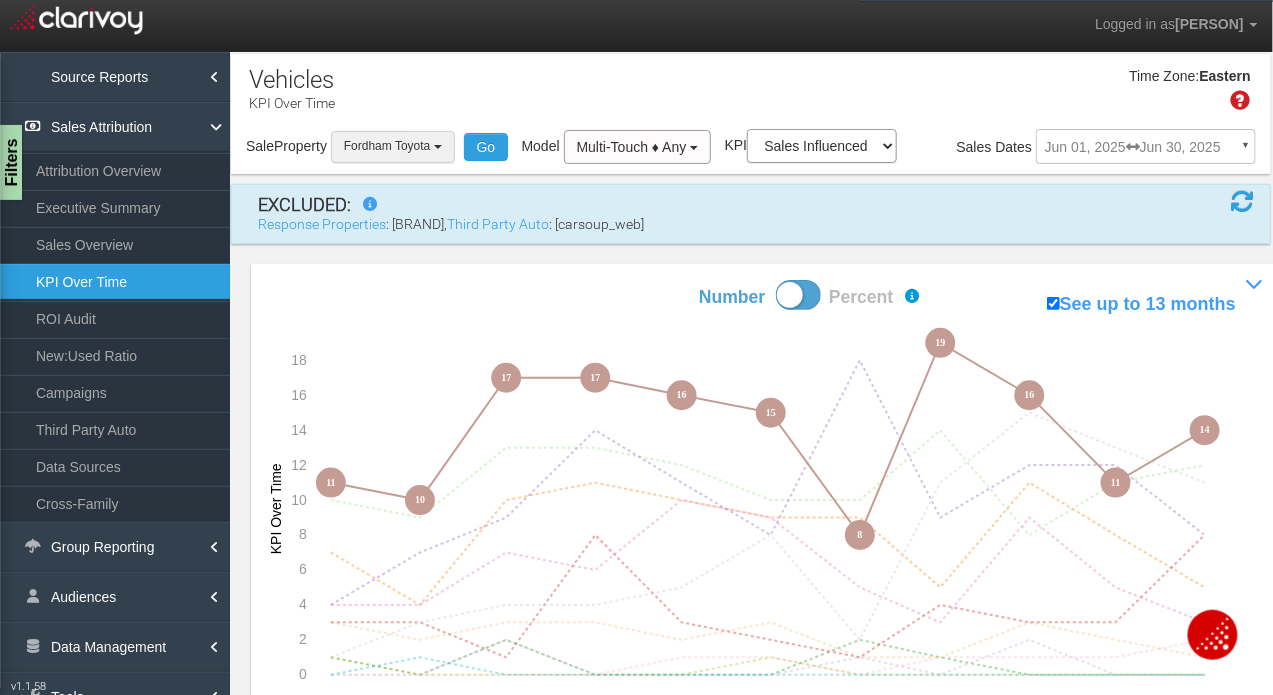 click on "Fordham Toyota" at bounding box center [387, 146] 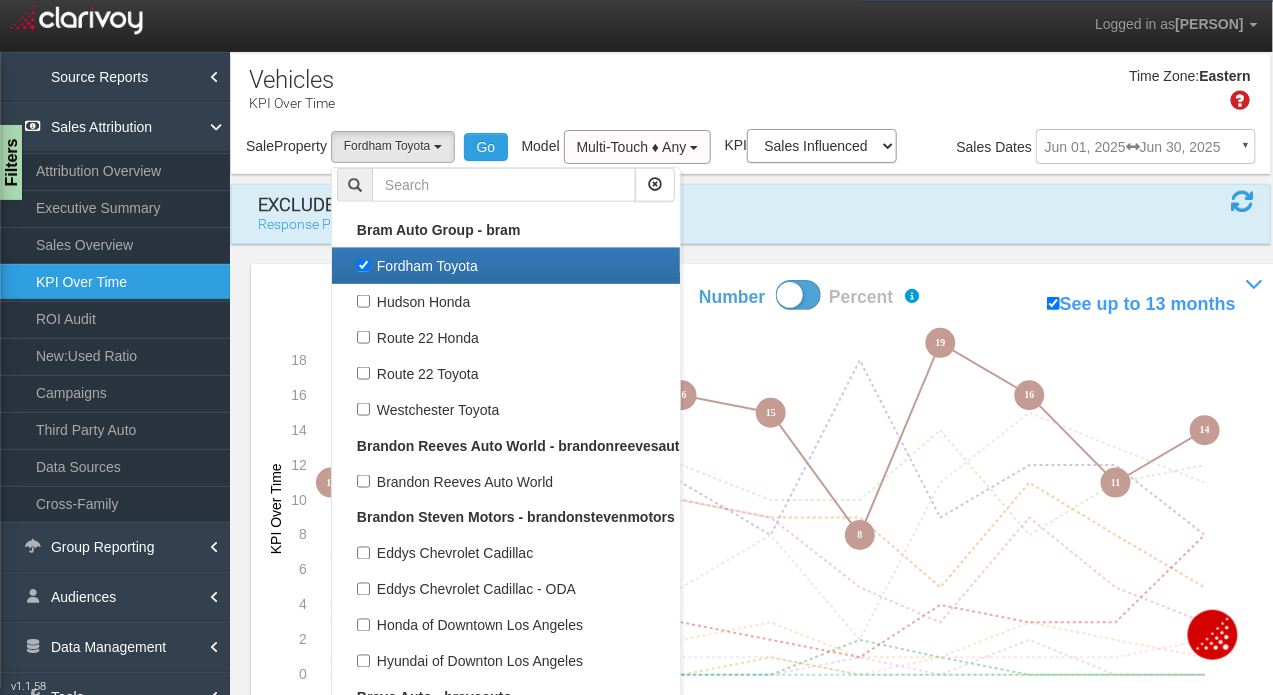 click on "Fordham Toyota" at bounding box center [506, 266] 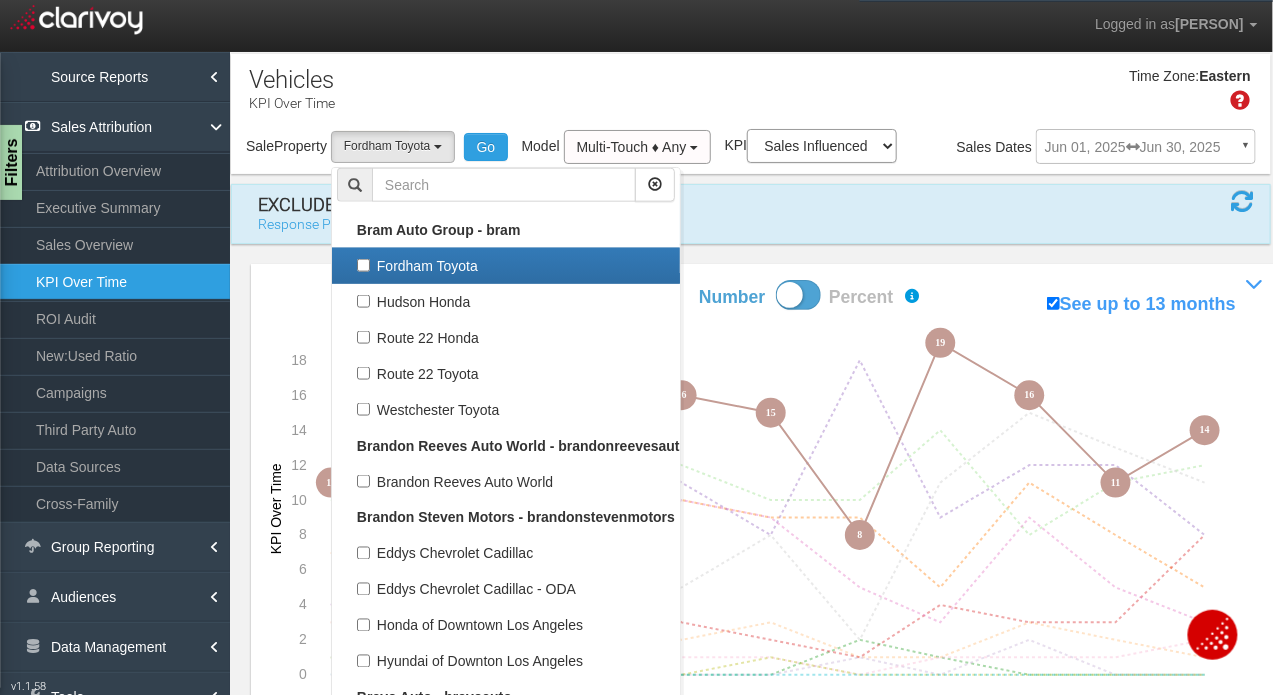 select 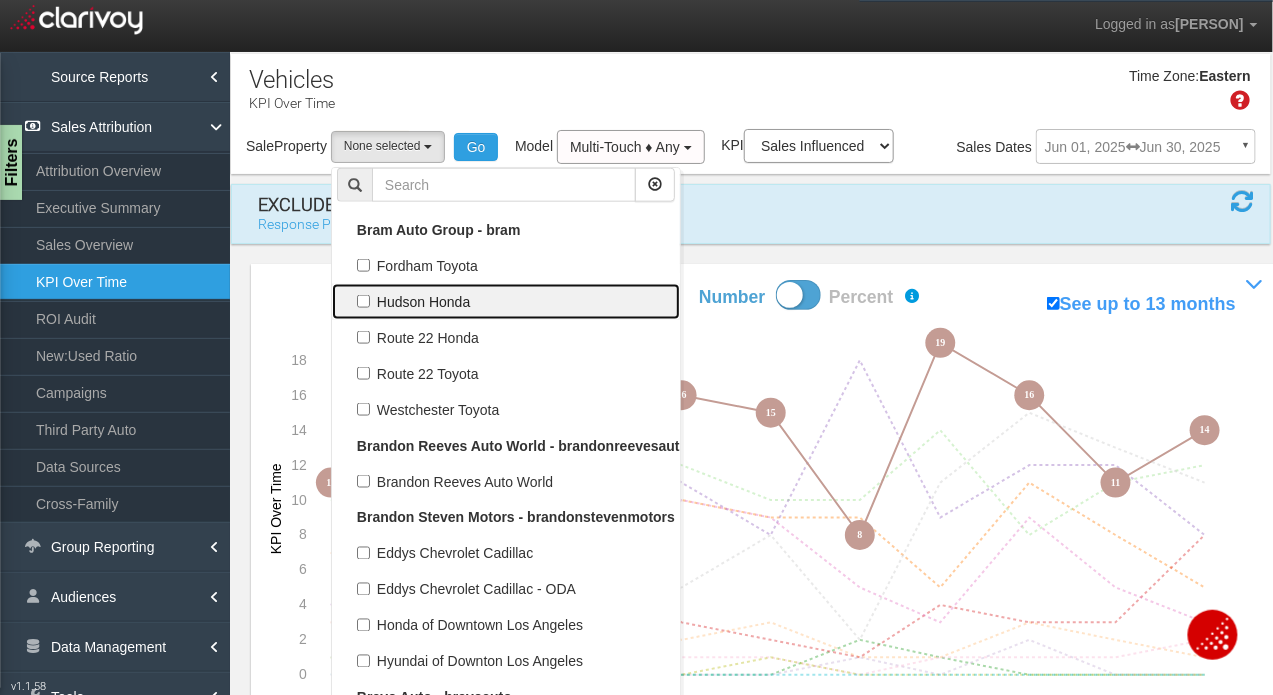 click on "Hudson Honda" at bounding box center (506, 302) 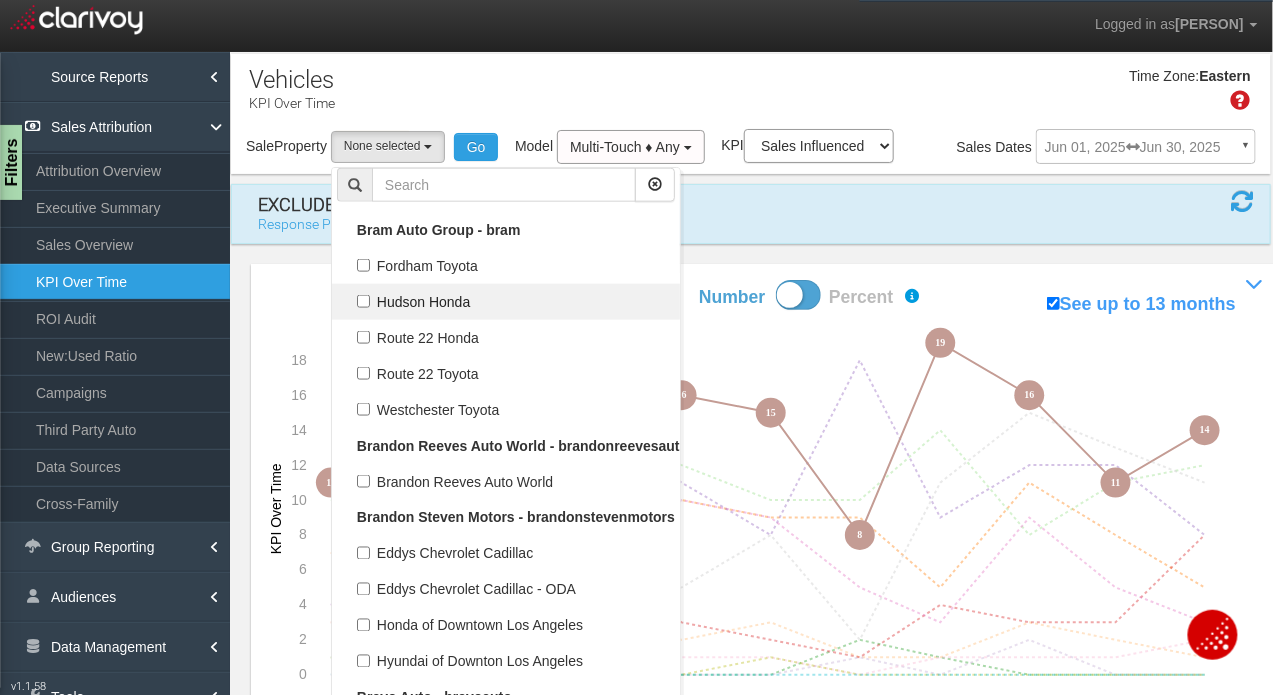 checkbox on "true" 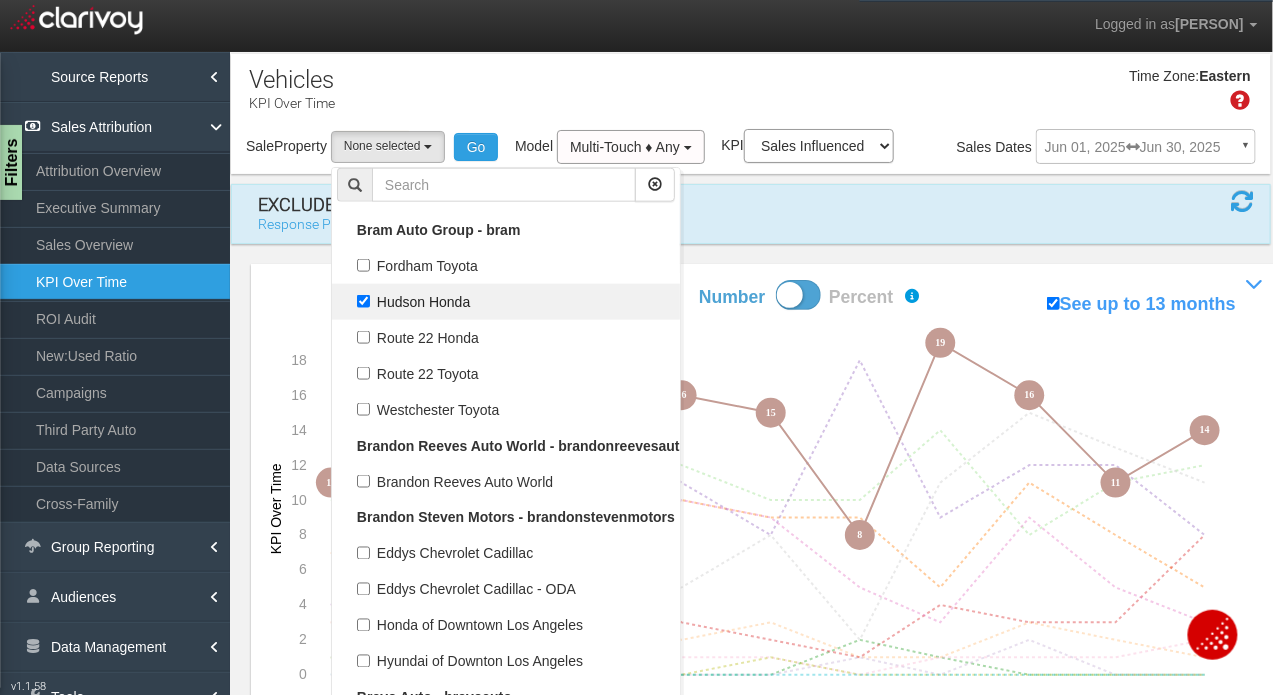 select on "object:8548" 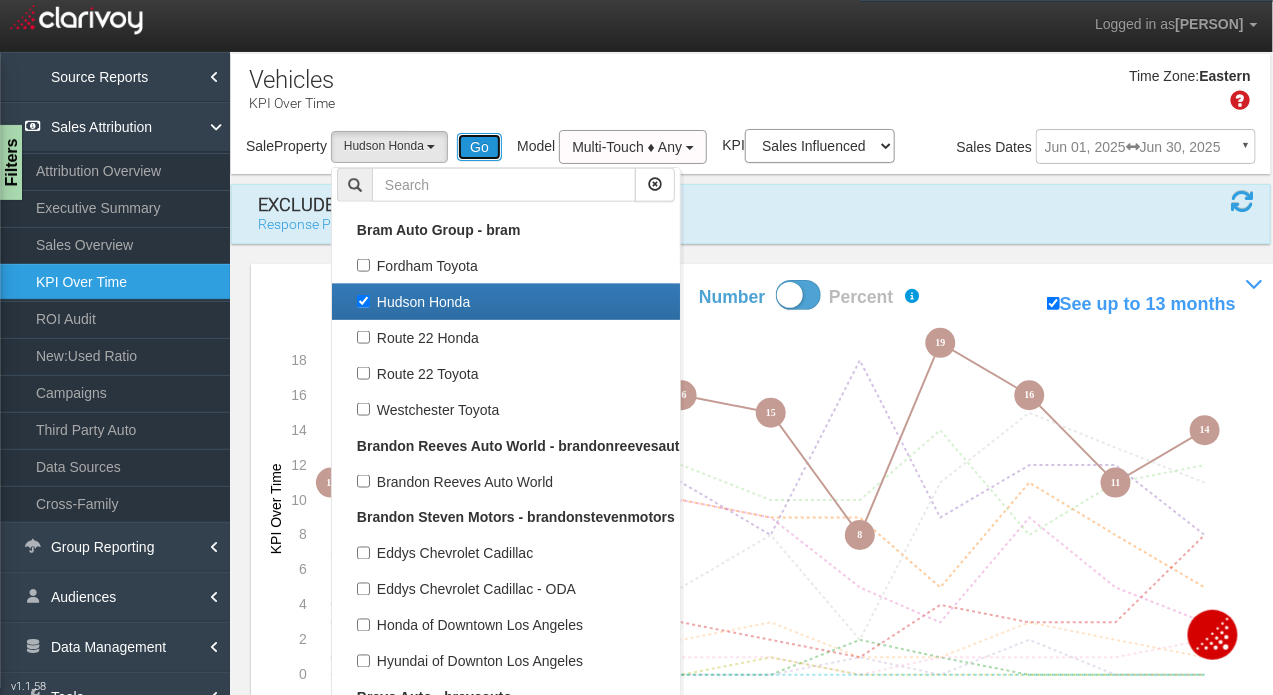 click on "Go" at bounding box center (479, 147) 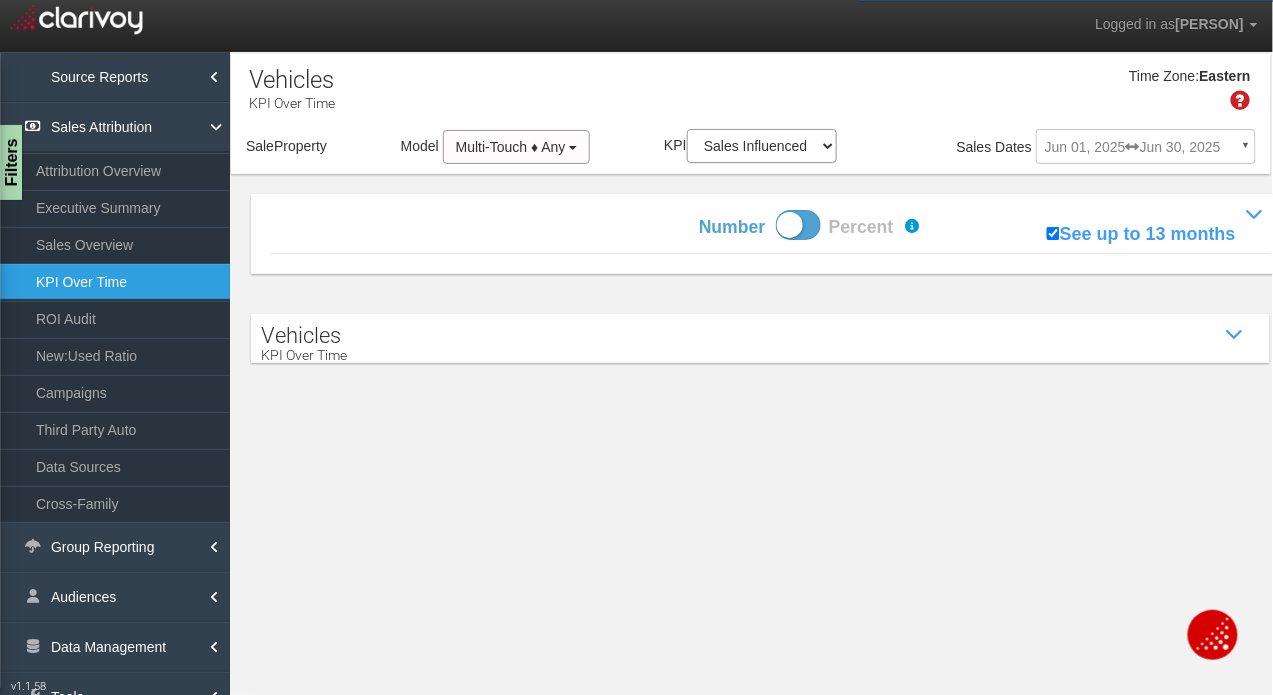 select on "object:11257" 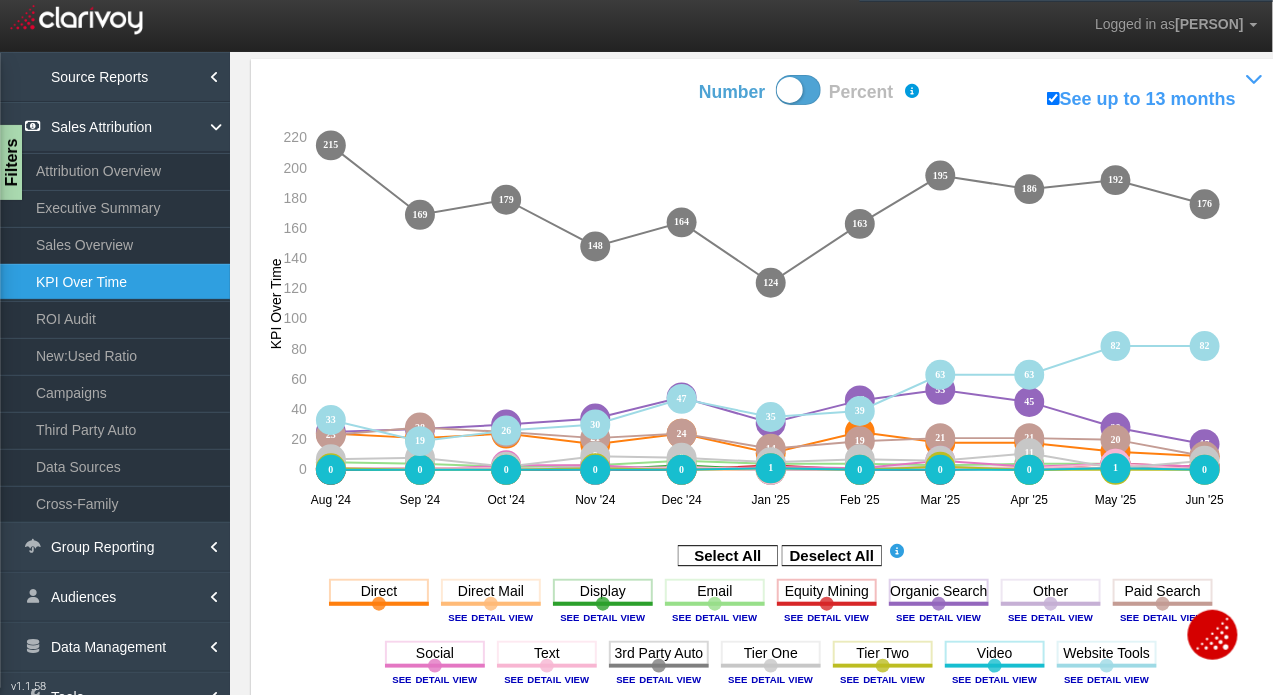 scroll, scrollTop: 139, scrollLeft: 0, axis: vertical 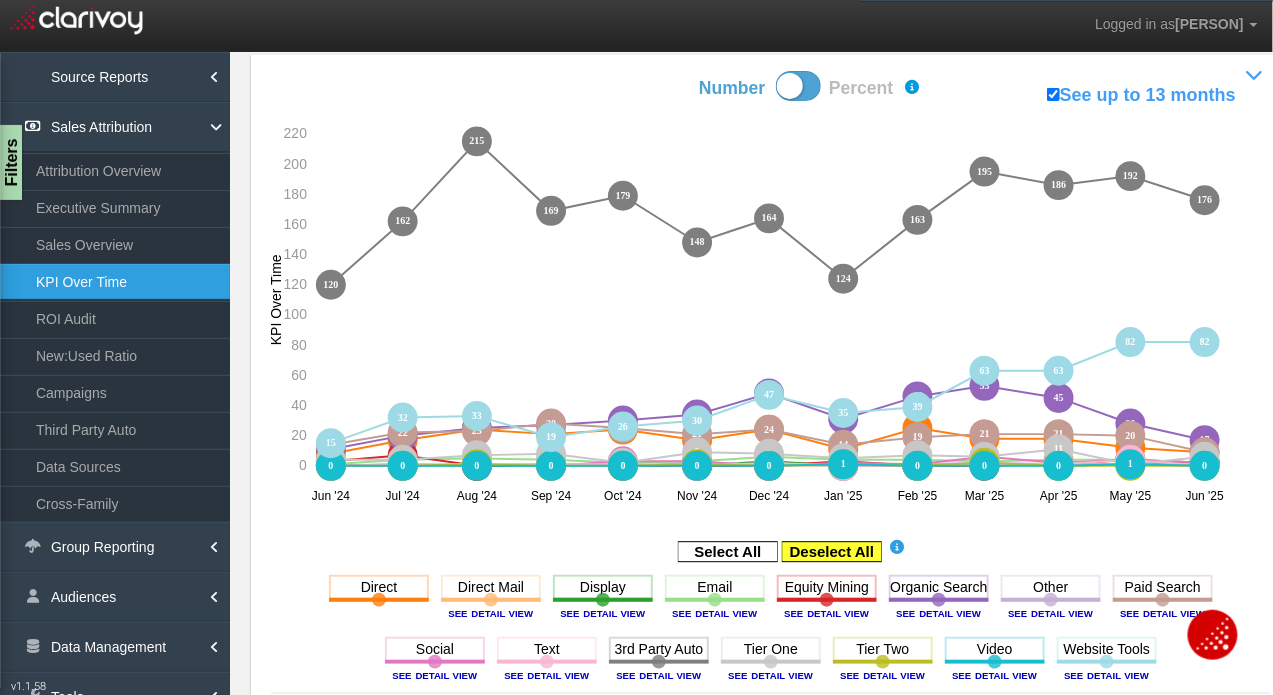 click 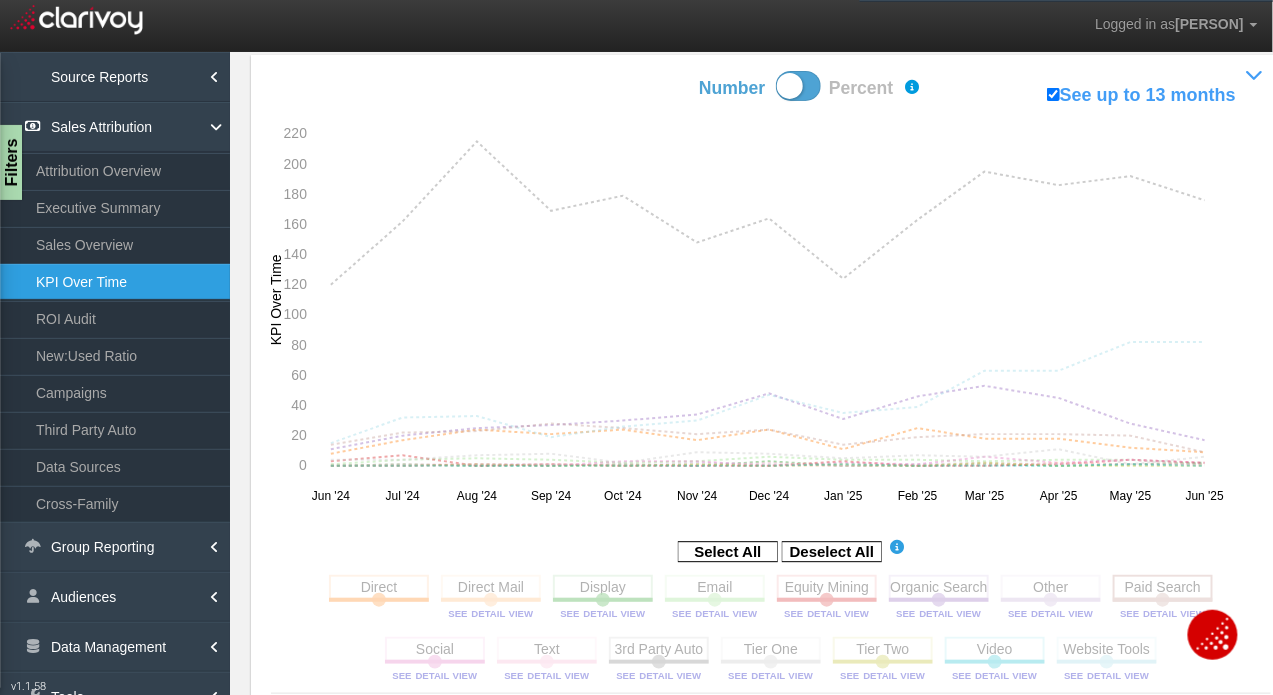 click 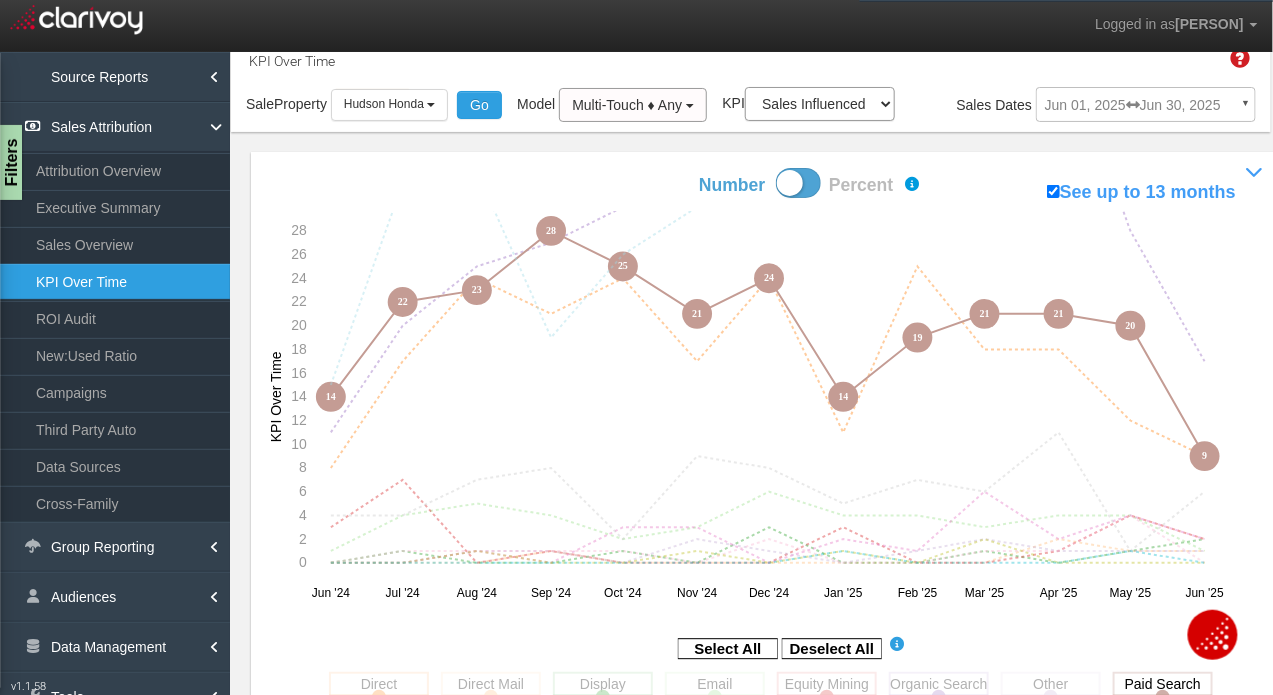 scroll, scrollTop: 39, scrollLeft: 0, axis: vertical 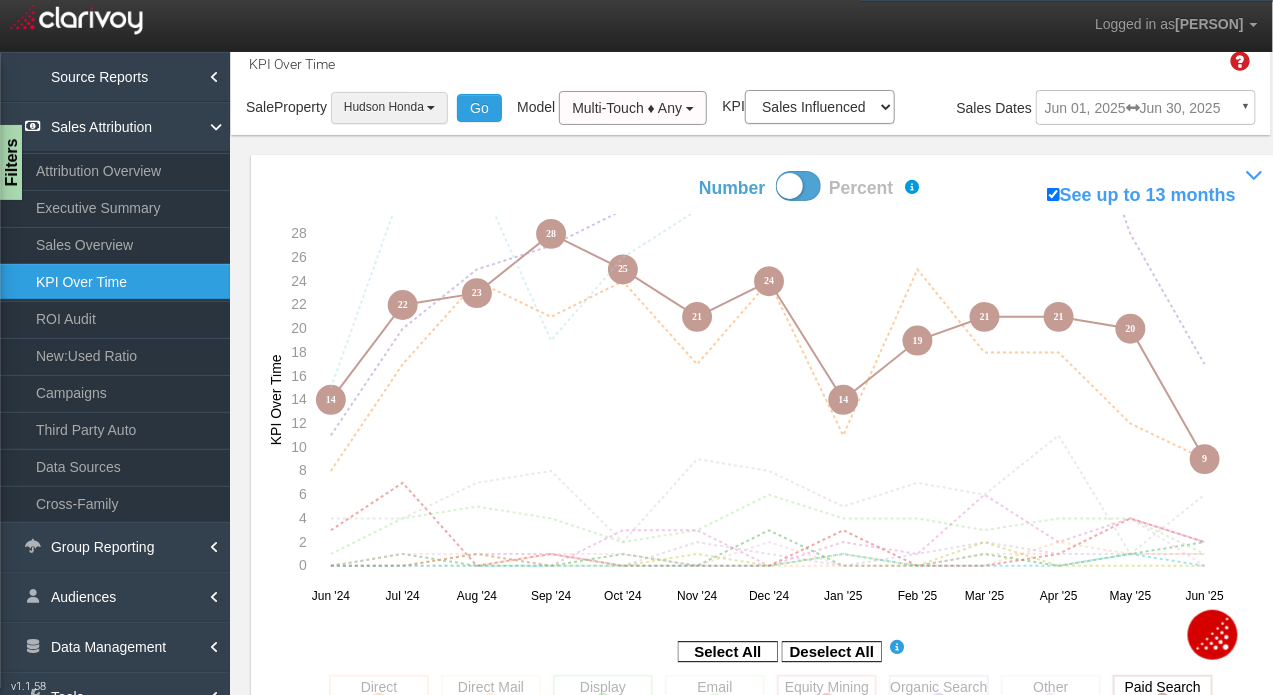 click on "Hudson Honda" at bounding box center [384, 107] 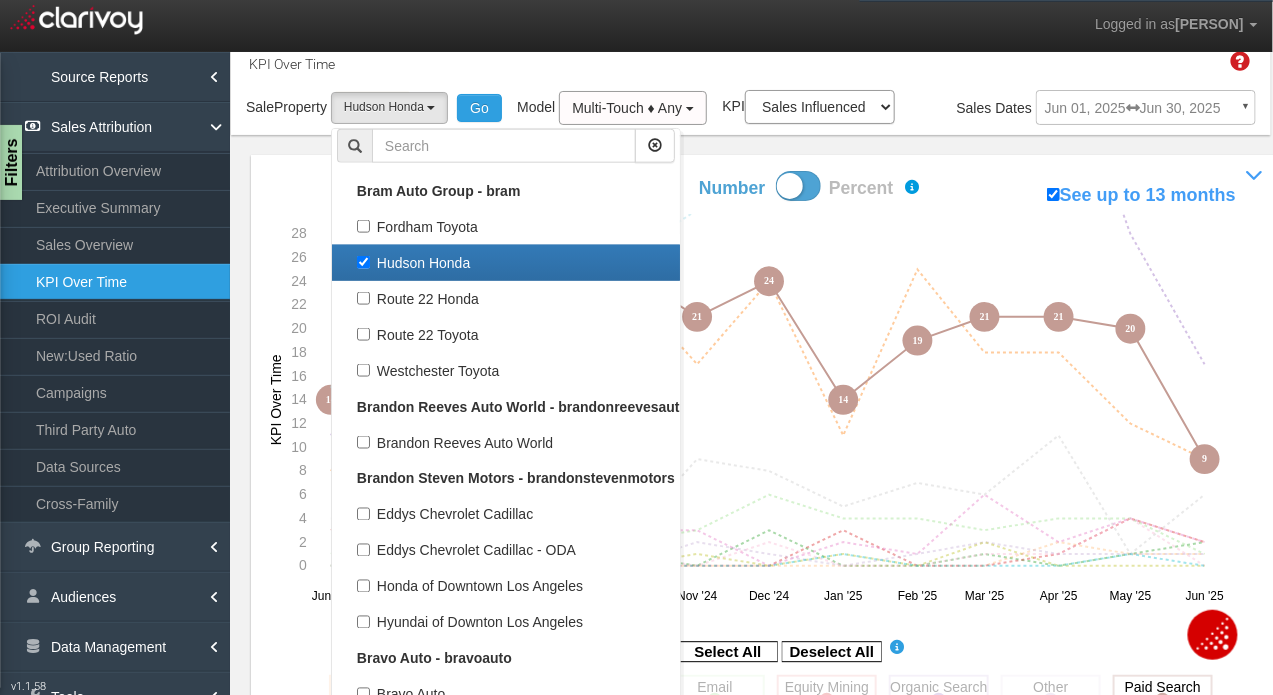 click on "Hudson Honda" at bounding box center [506, 263] 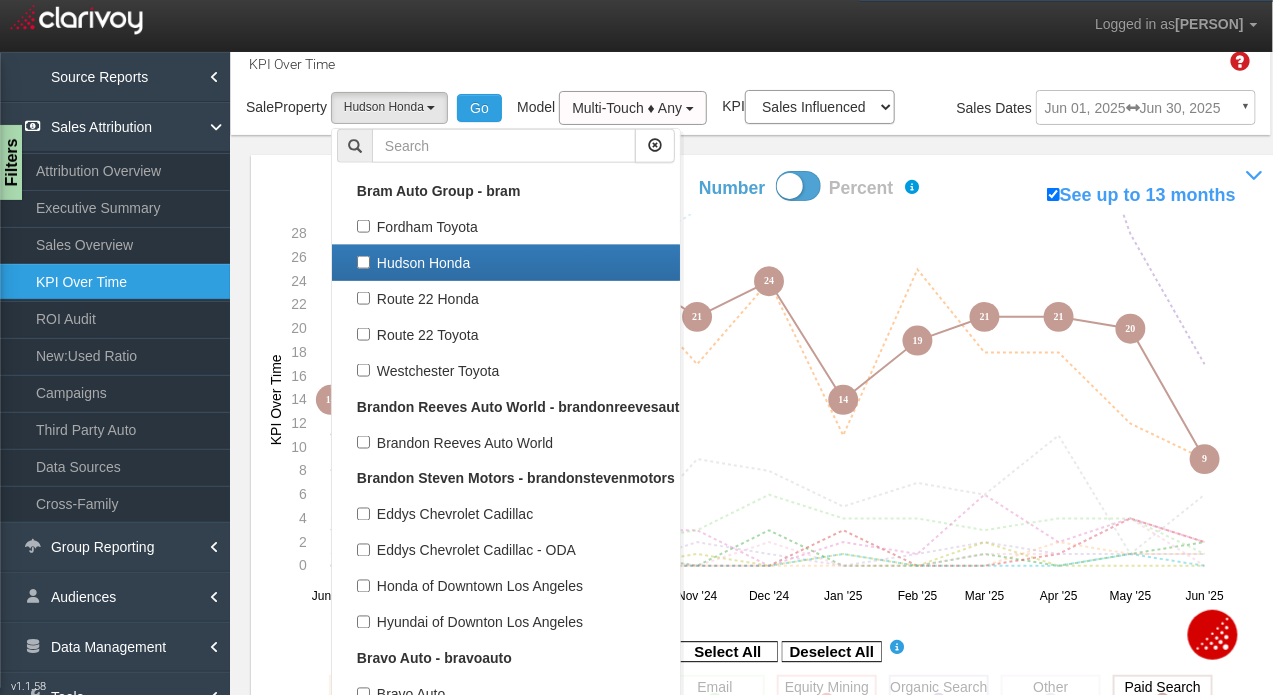 select 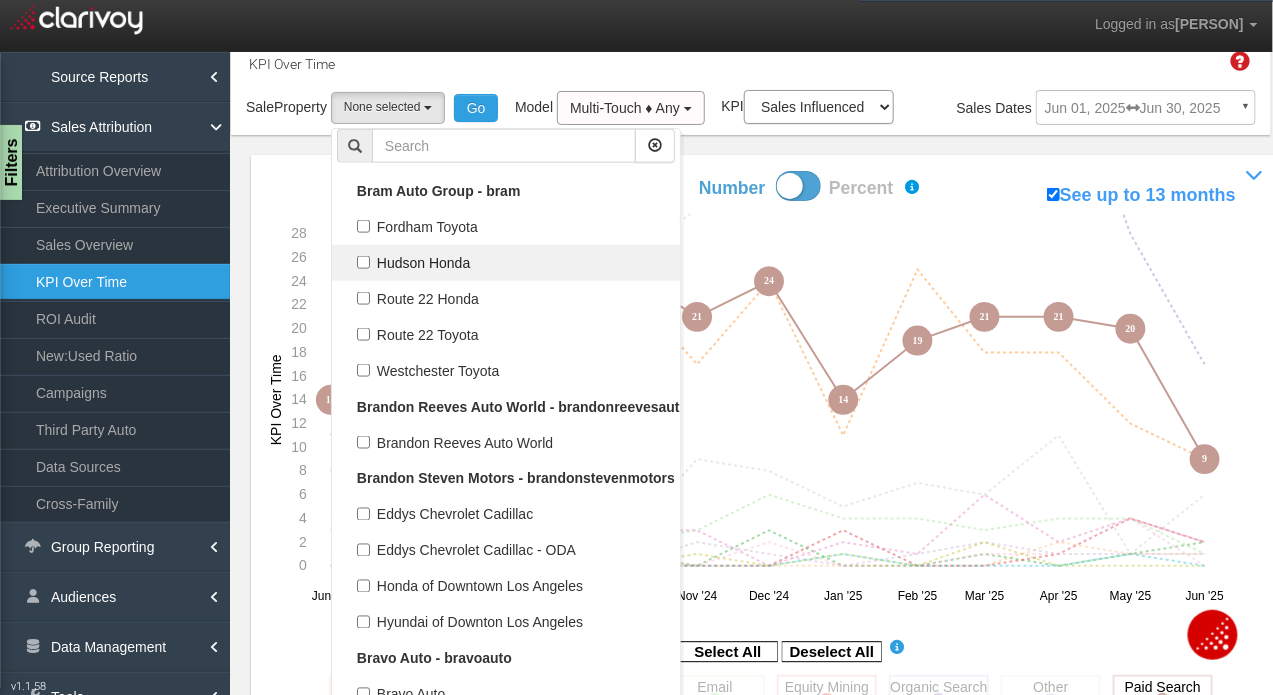 scroll, scrollTop: 8326, scrollLeft: 0, axis: vertical 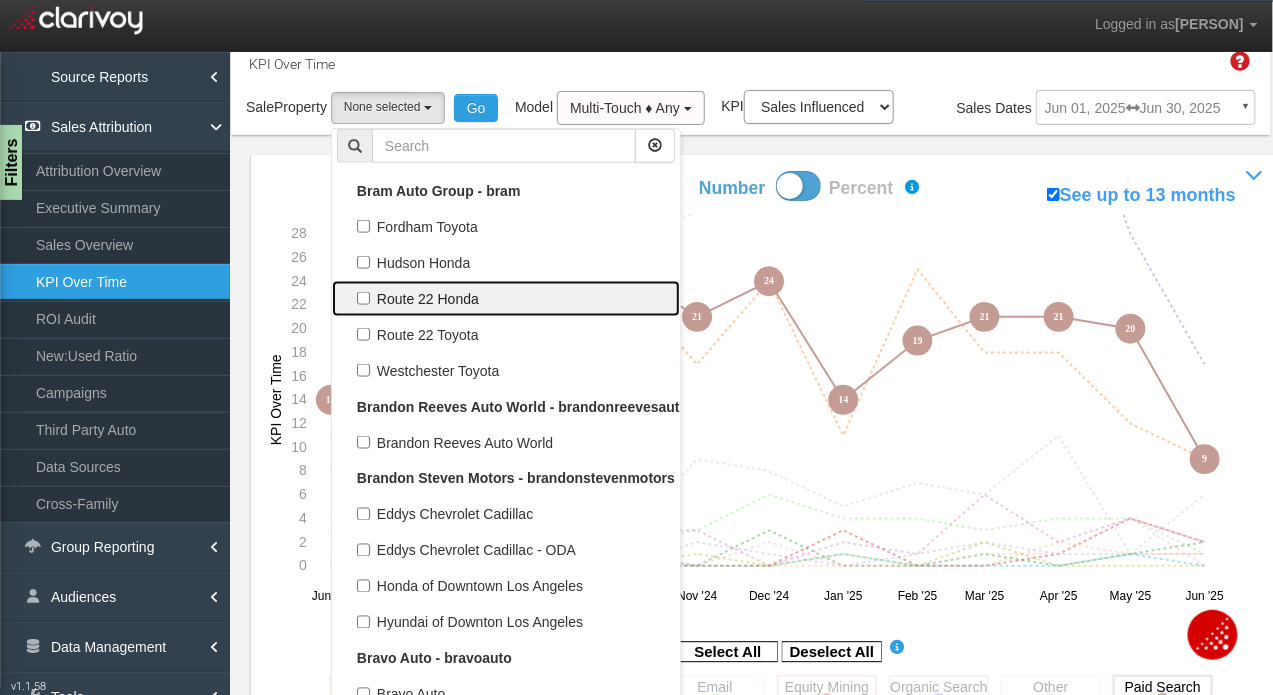 click on "Route 22 Honda" at bounding box center (506, 299) 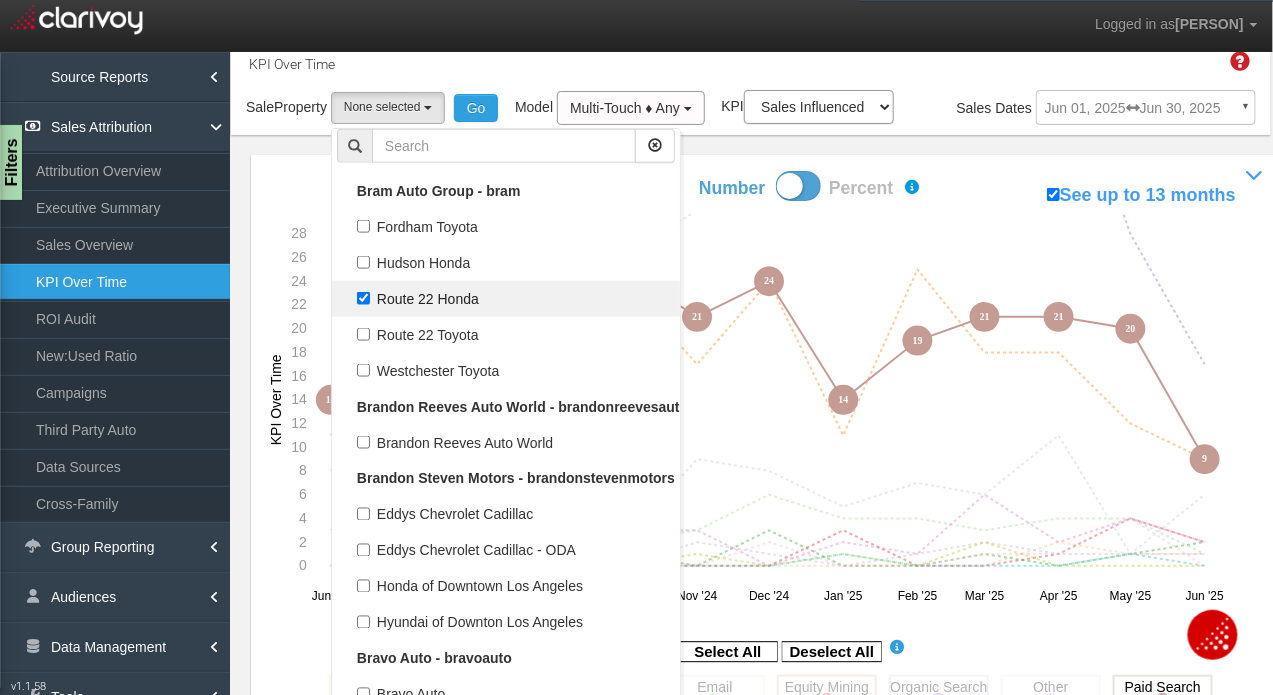 select on "object:11258" 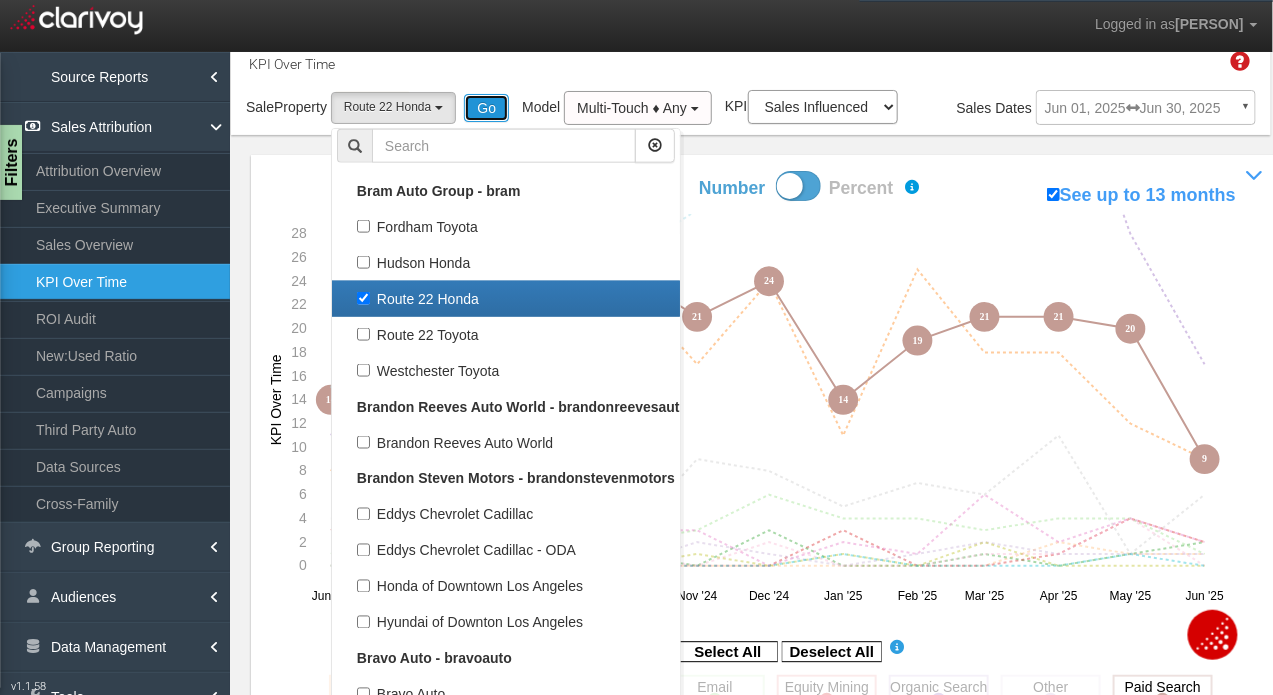 click on "Go" at bounding box center (486, 108) 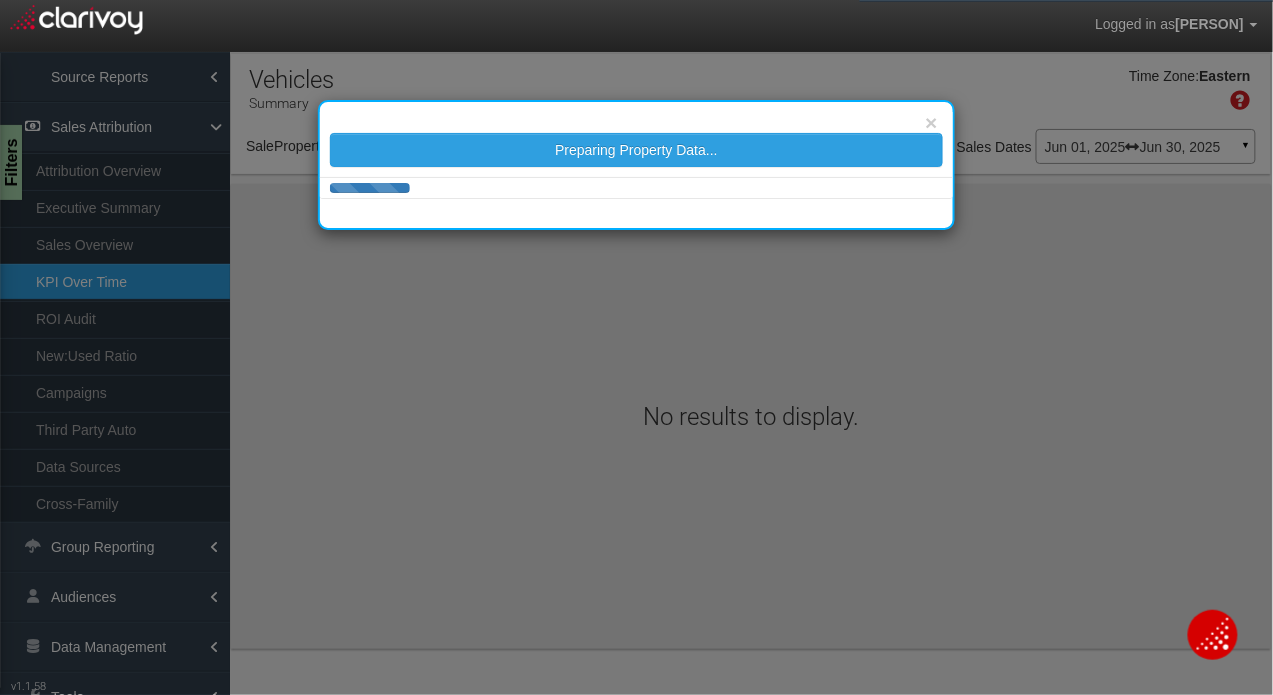 scroll, scrollTop: 0, scrollLeft: 0, axis: both 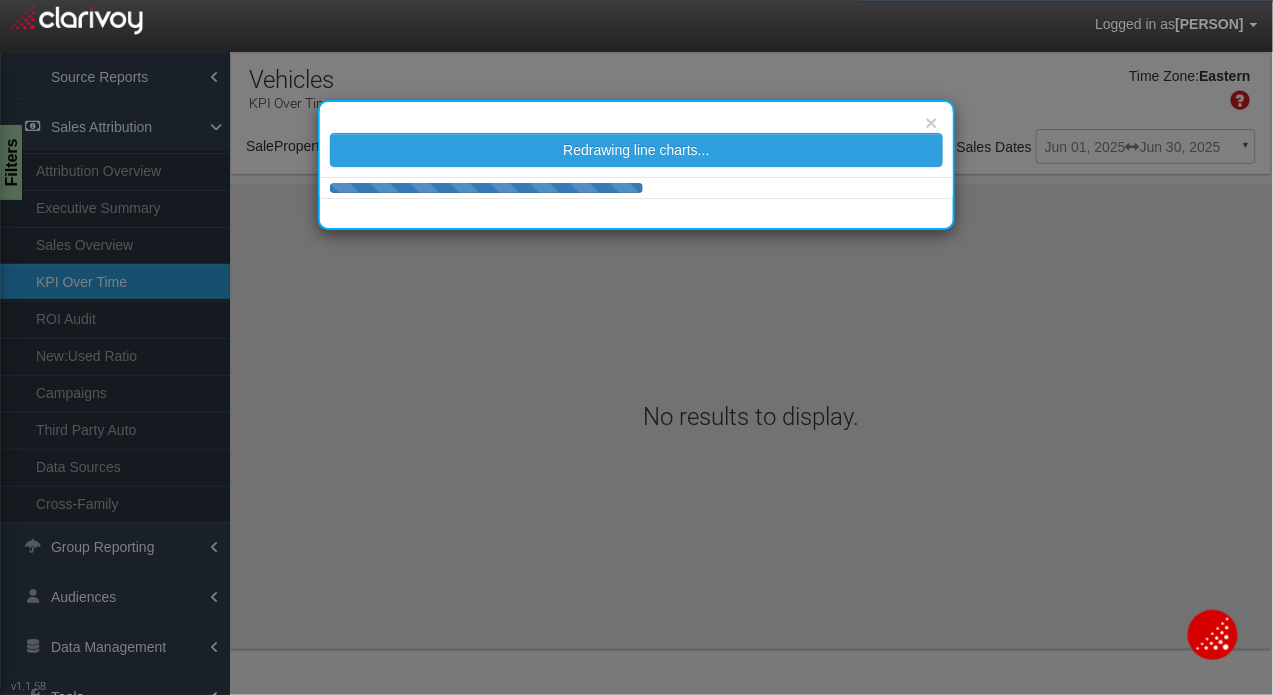 select on "object:13967" 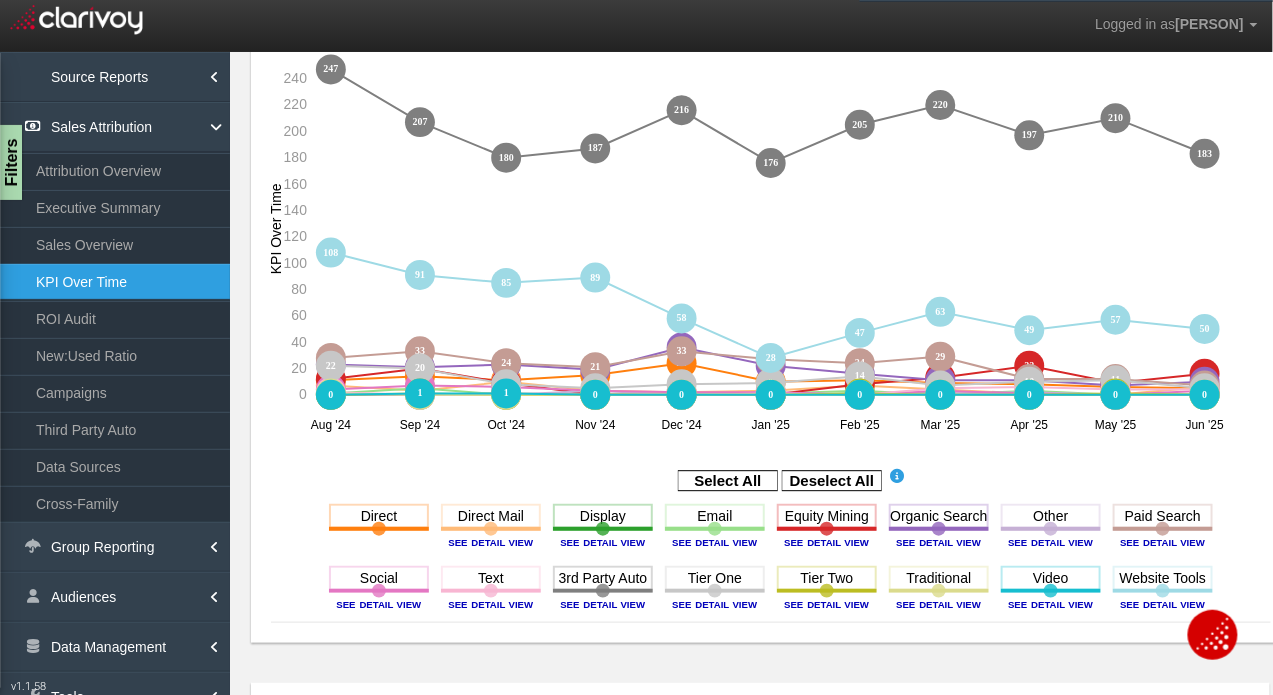scroll, scrollTop: 232, scrollLeft: 0, axis: vertical 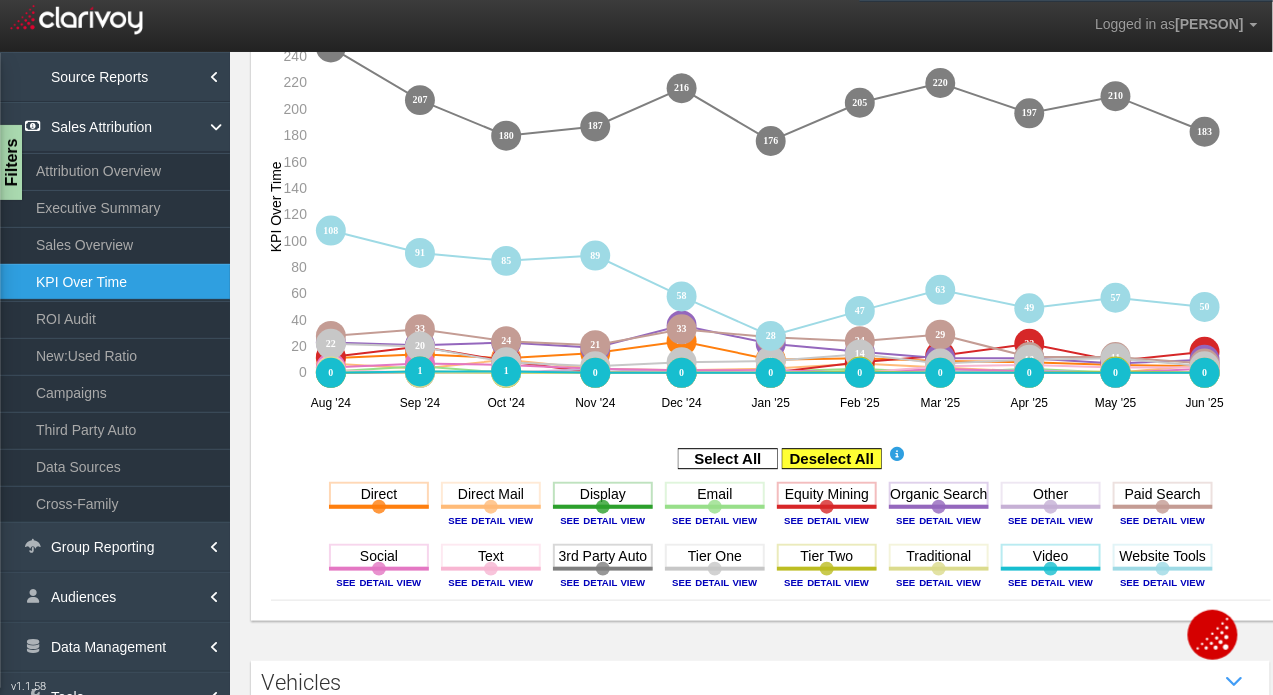 click 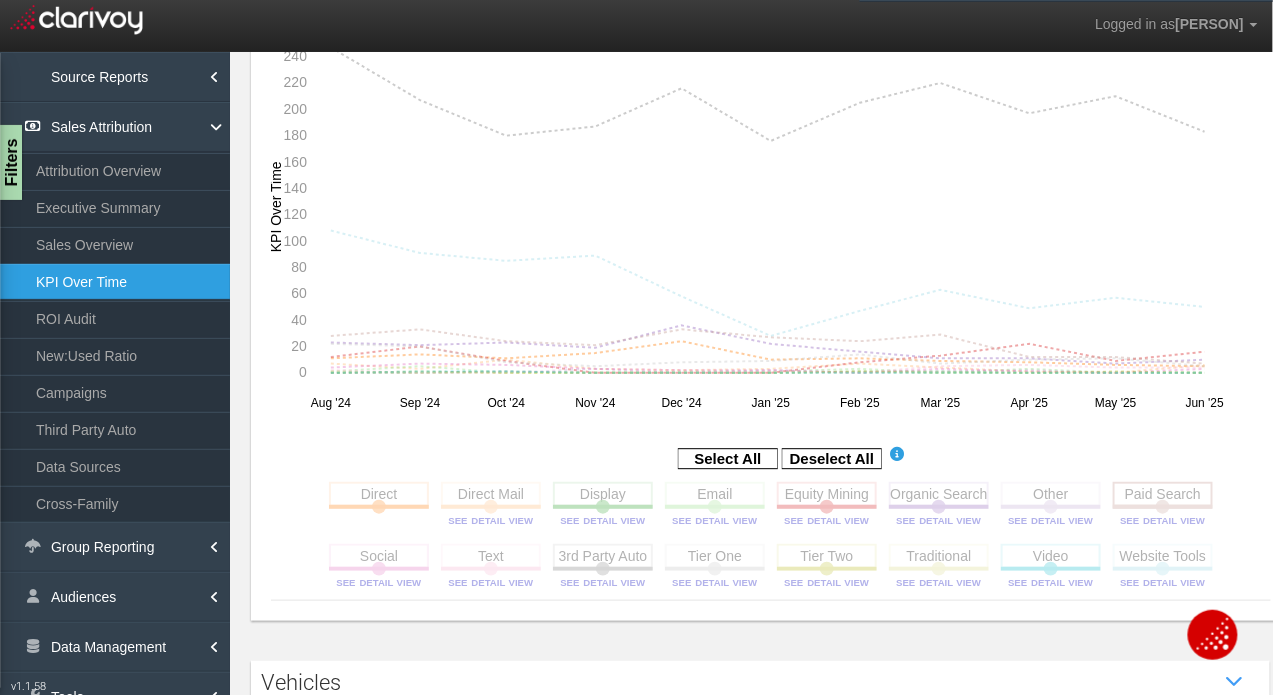 click 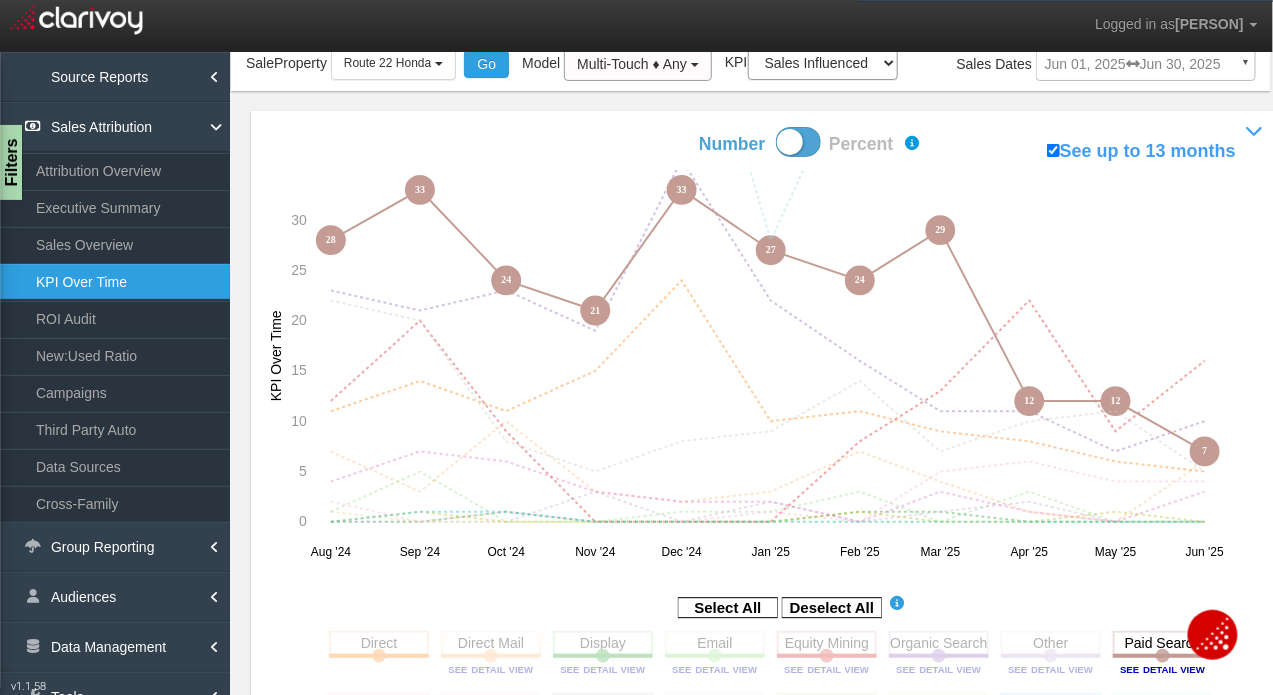 scroll, scrollTop: 86, scrollLeft: 0, axis: vertical 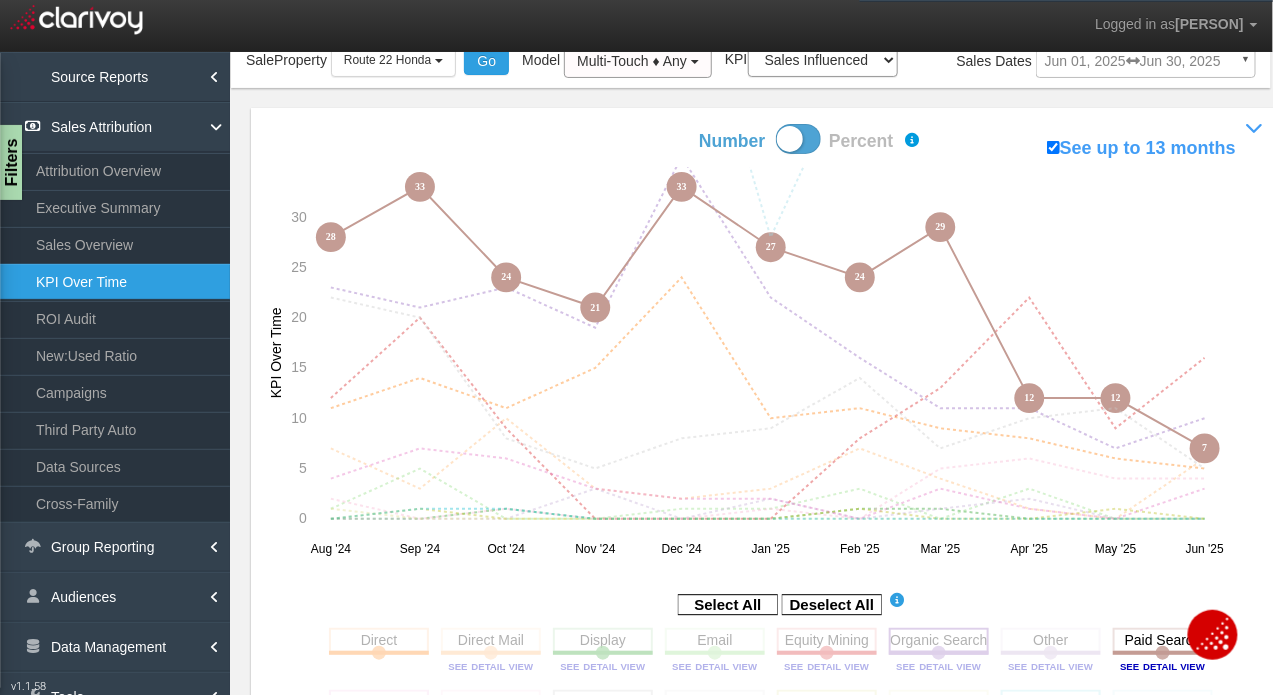 click 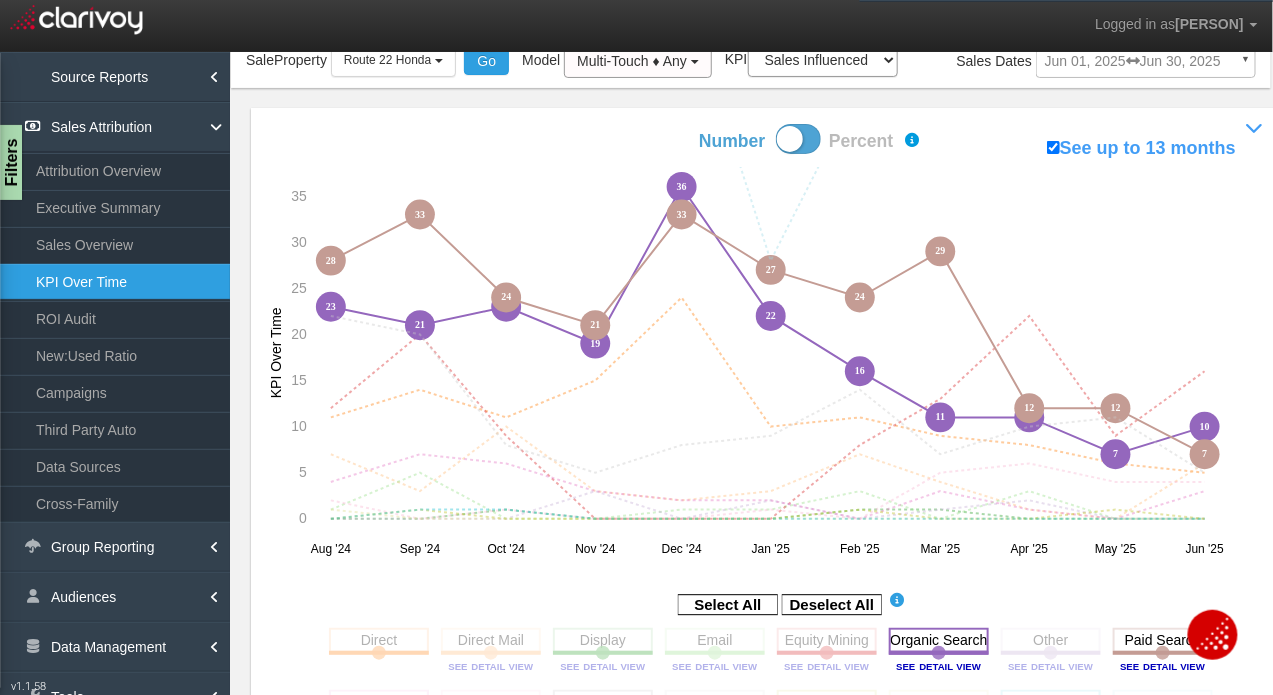 click 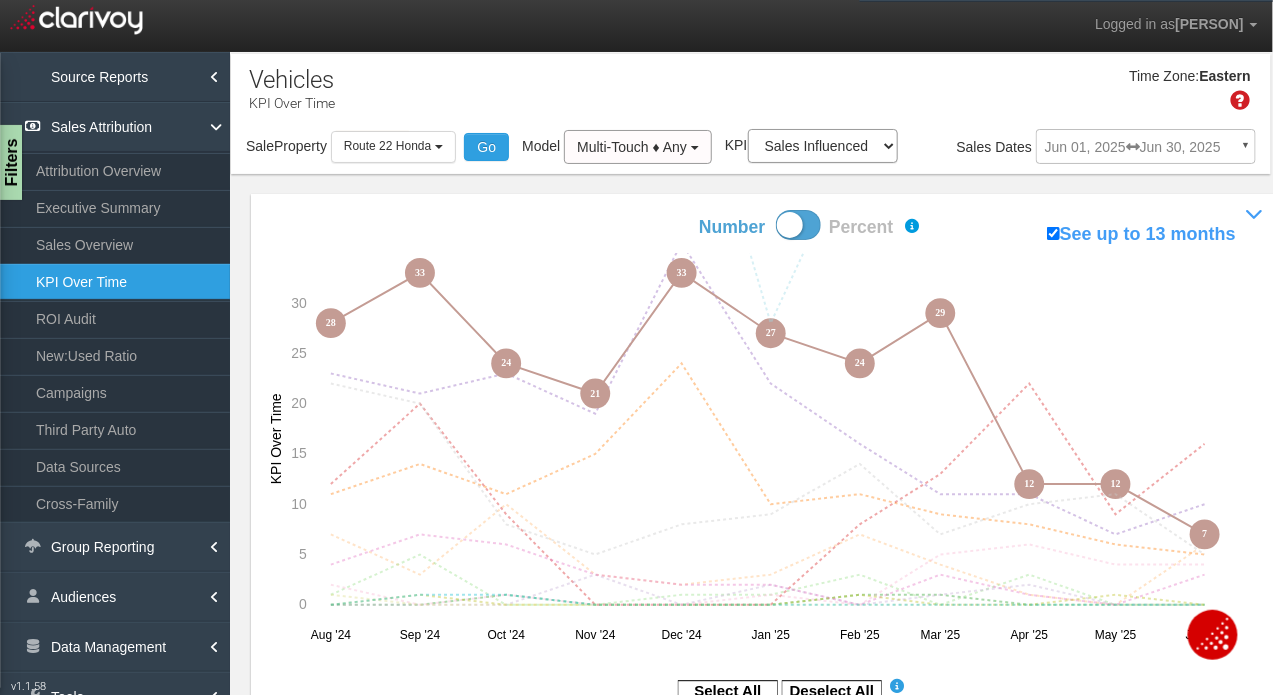 scroll, scrollTop: 4, scrollLeft: 0, axis: vertical 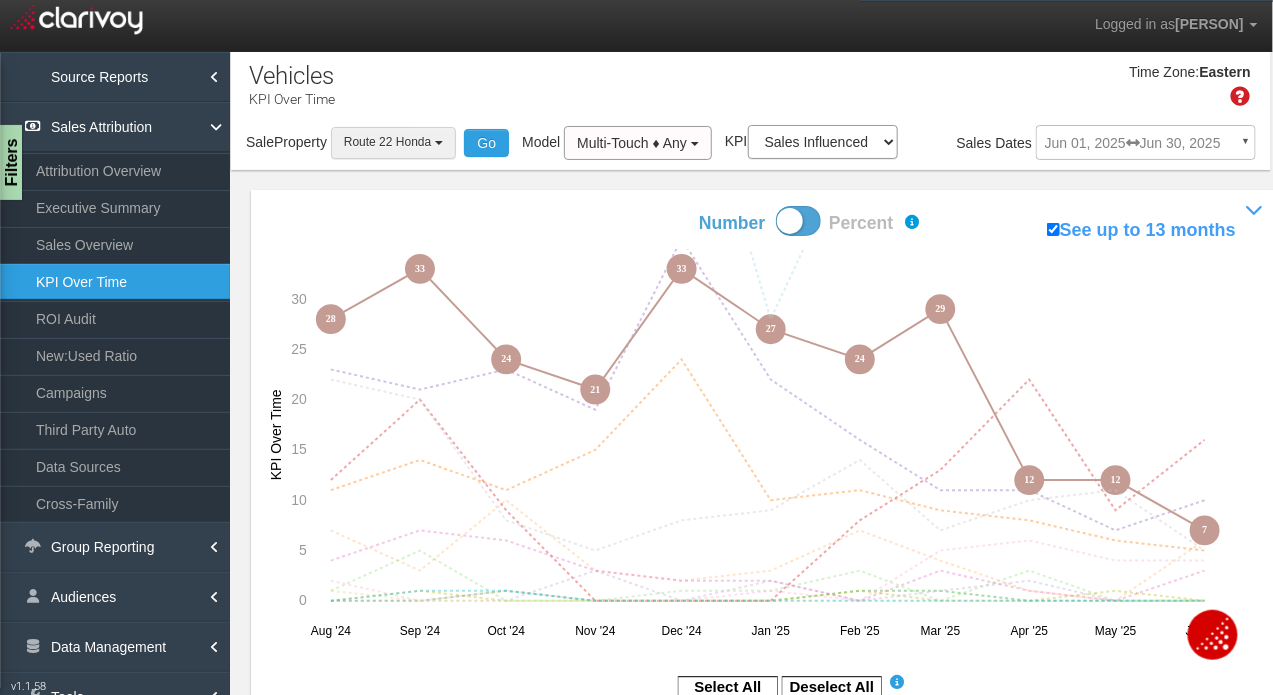 click on "Route 22 Honda" at bounding box center (387, 142) 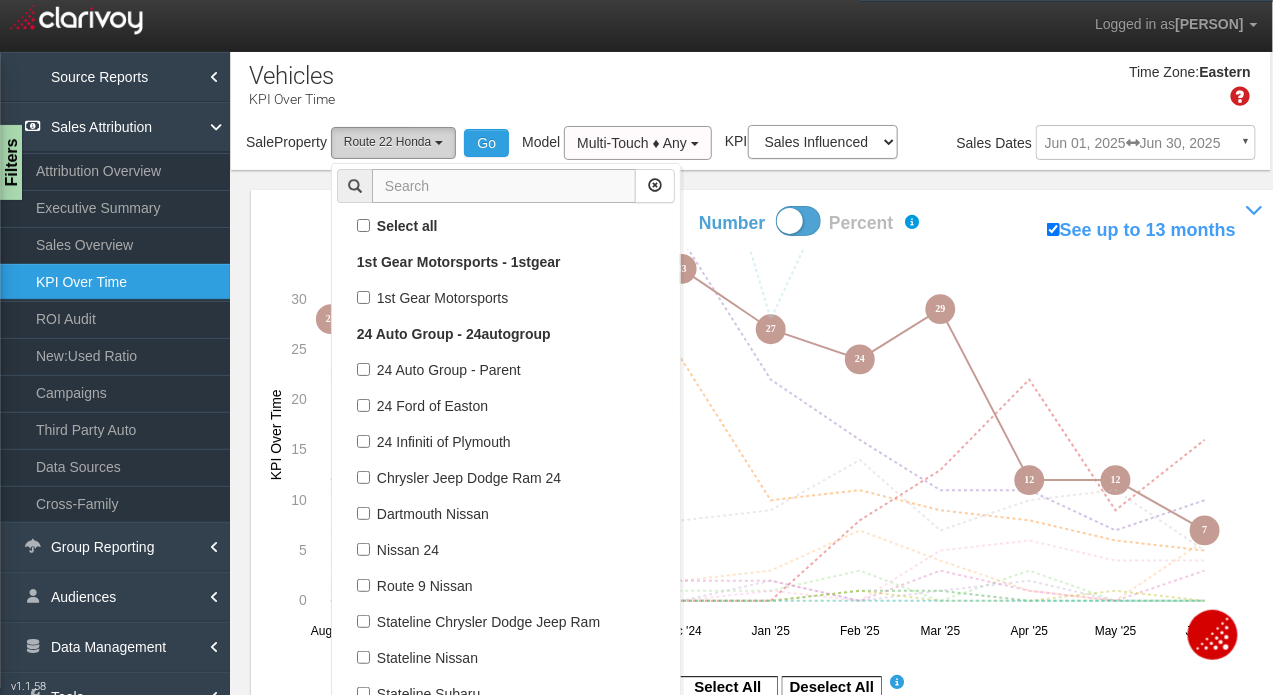 scroll, scrollTop: 16668, scrollLeft: 0, axis: vertical 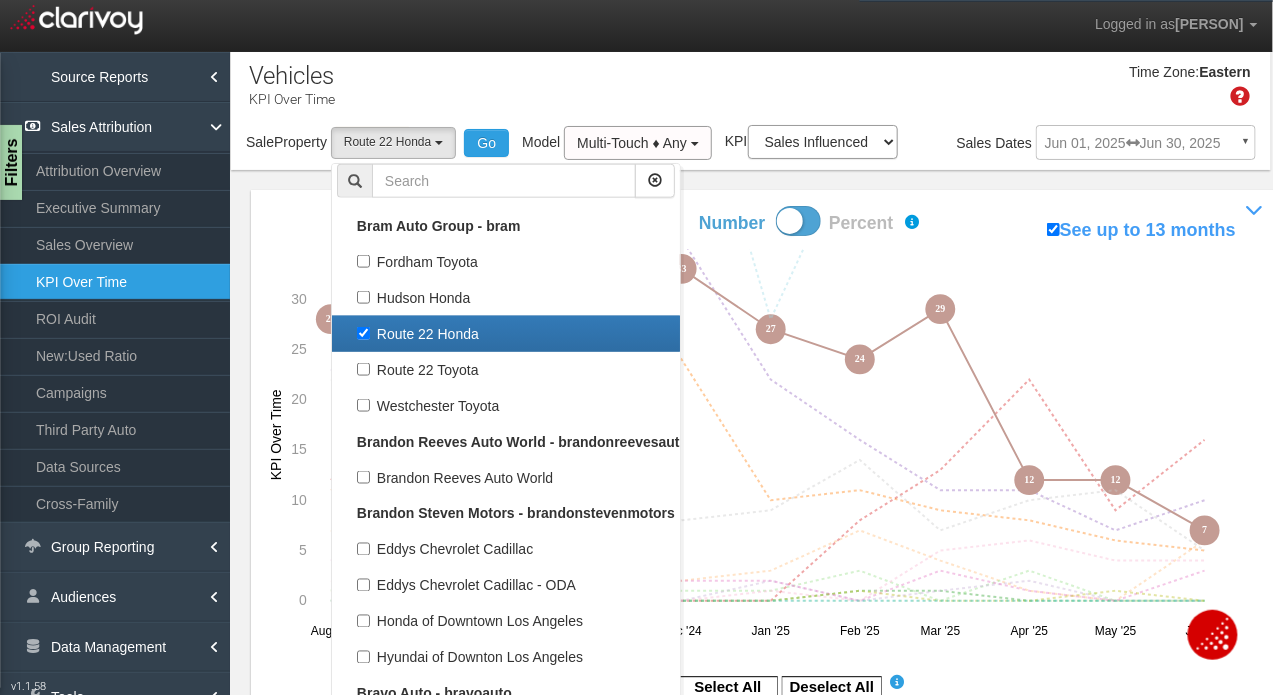 click on "Time Zone:
[TIMEZONE]" at bounding box center [751, 92] 